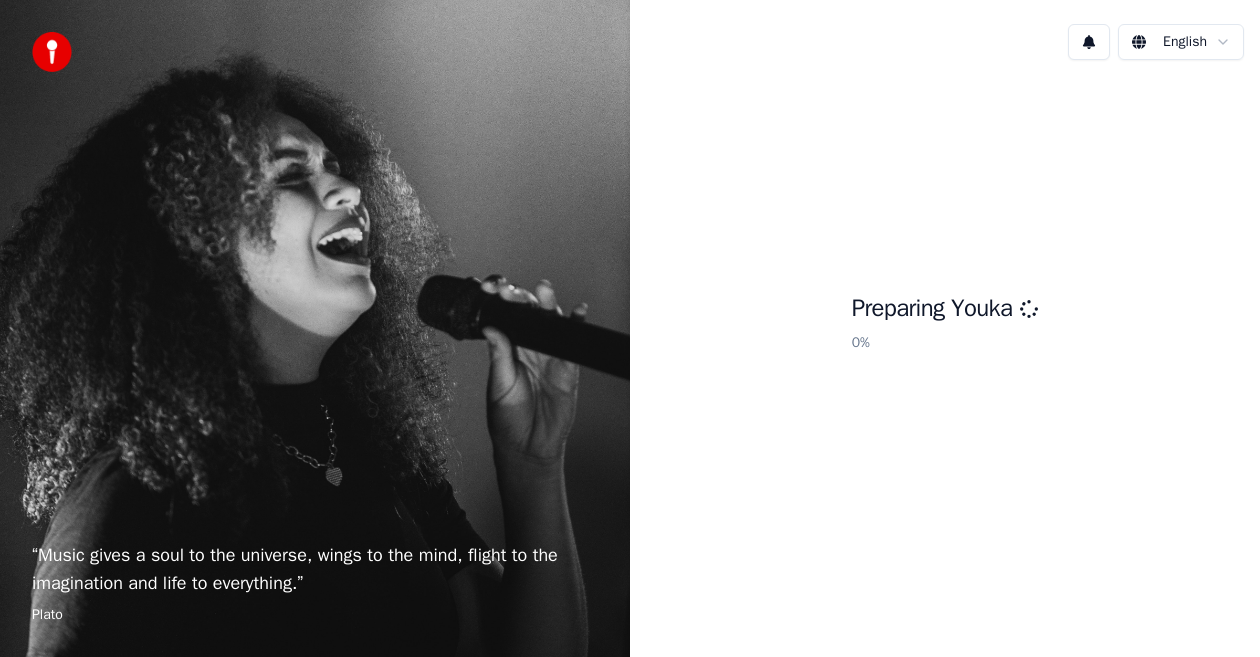 scroll, scrollTop: 0, scrollLeft: 0, axis: both 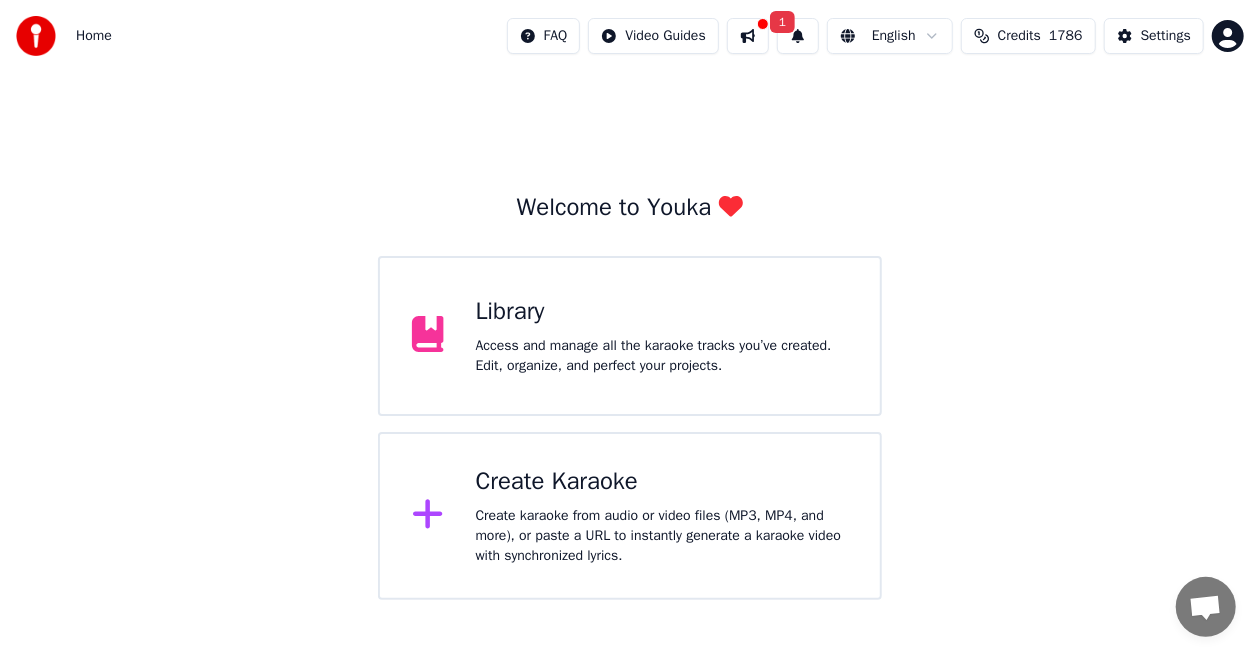 drag, startPoint x: 542, startPoint y: 512, endPoint x: 539, endPoint y: 539, distance: 27.166155 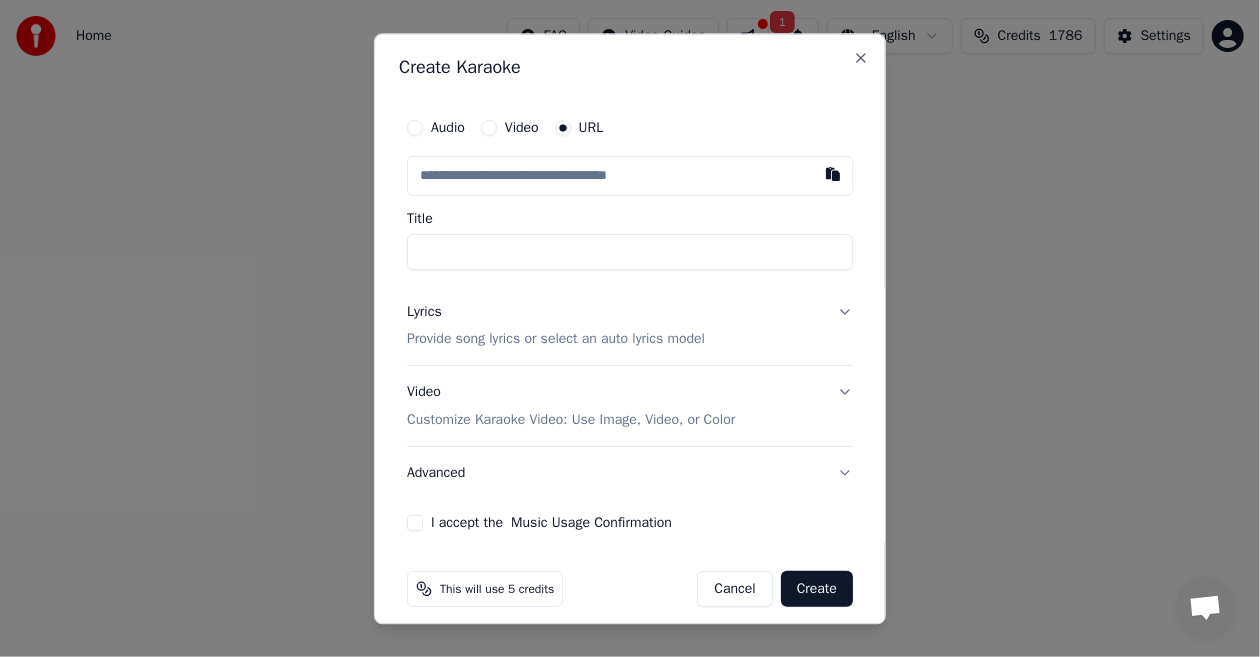 click on "Cancel" at bounding box center [734, 590] 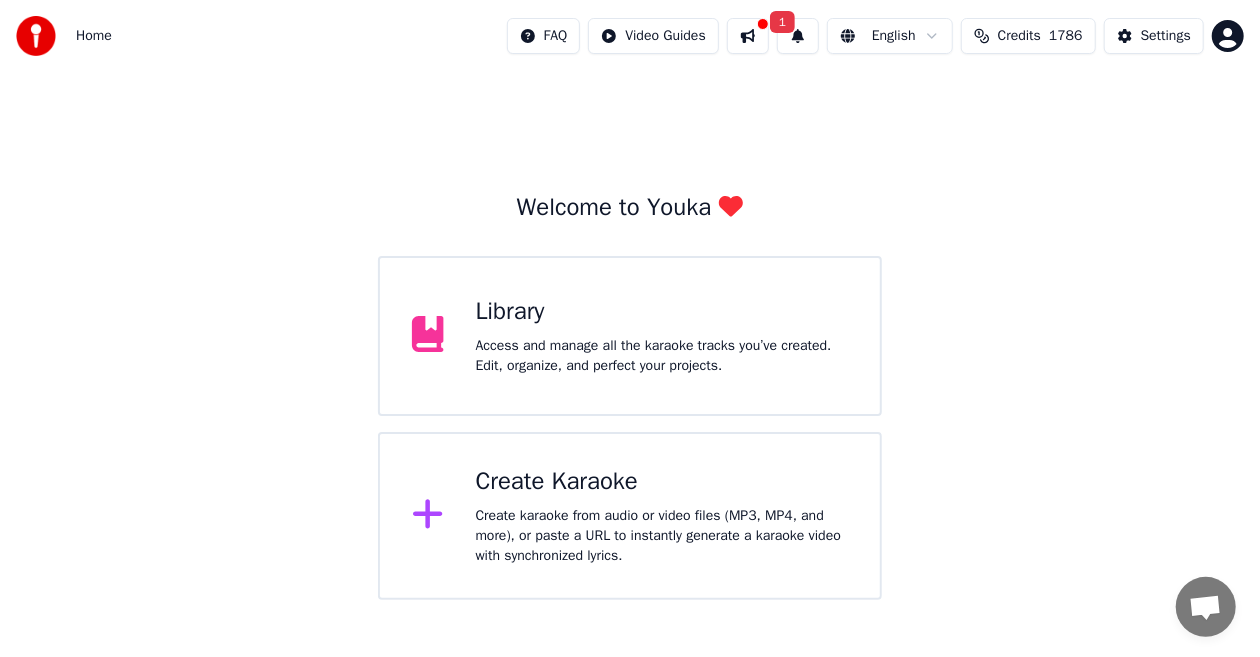 click on "Access and manage all the karaoke tracks you’ve created. Edit, organize, and perfect your projects." at bounding box center [662, 356] 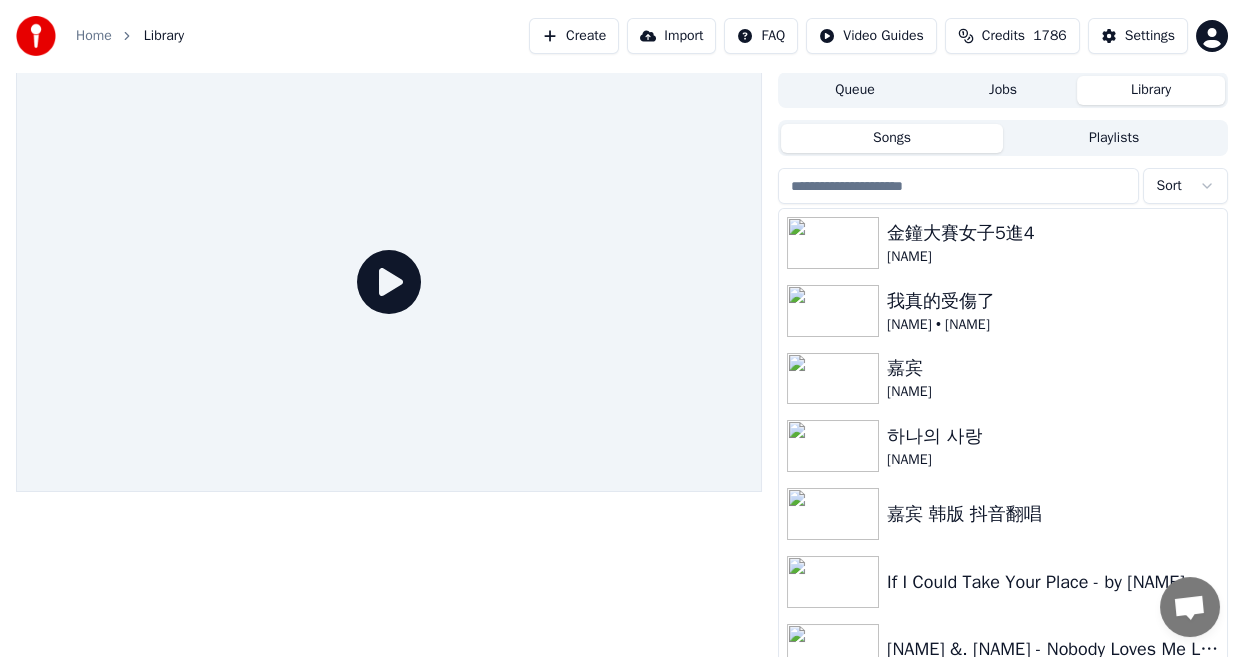 click on "Create" at bounding box center [574, 36] 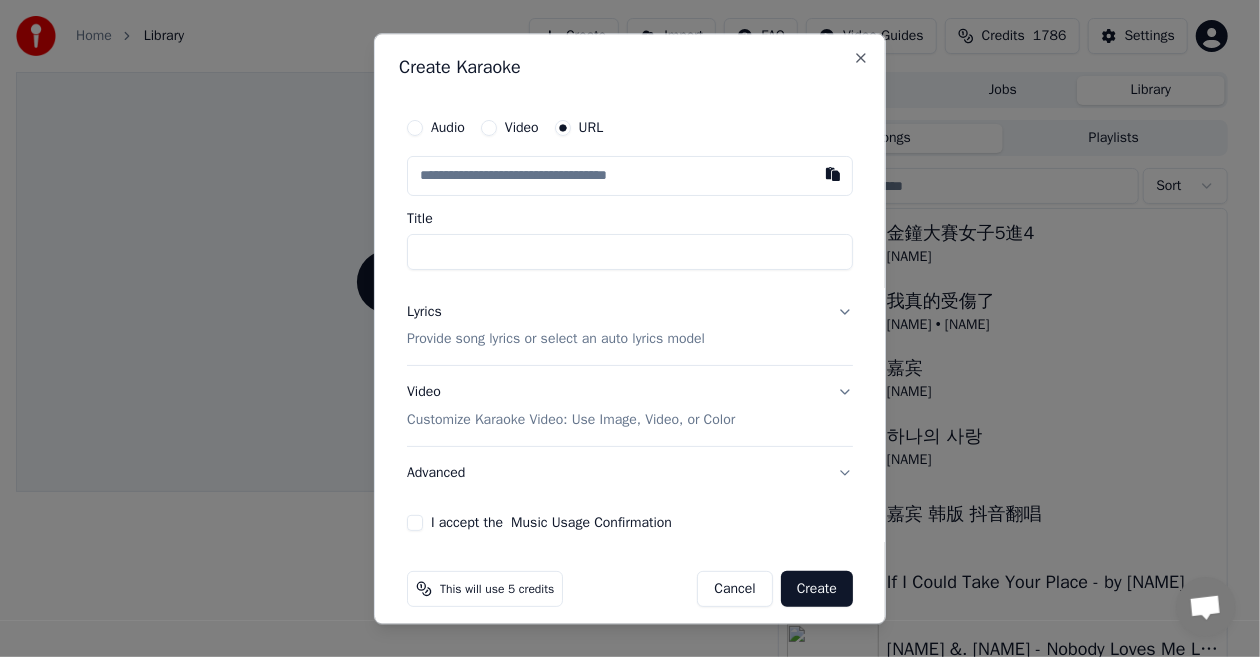 paste on "**********" 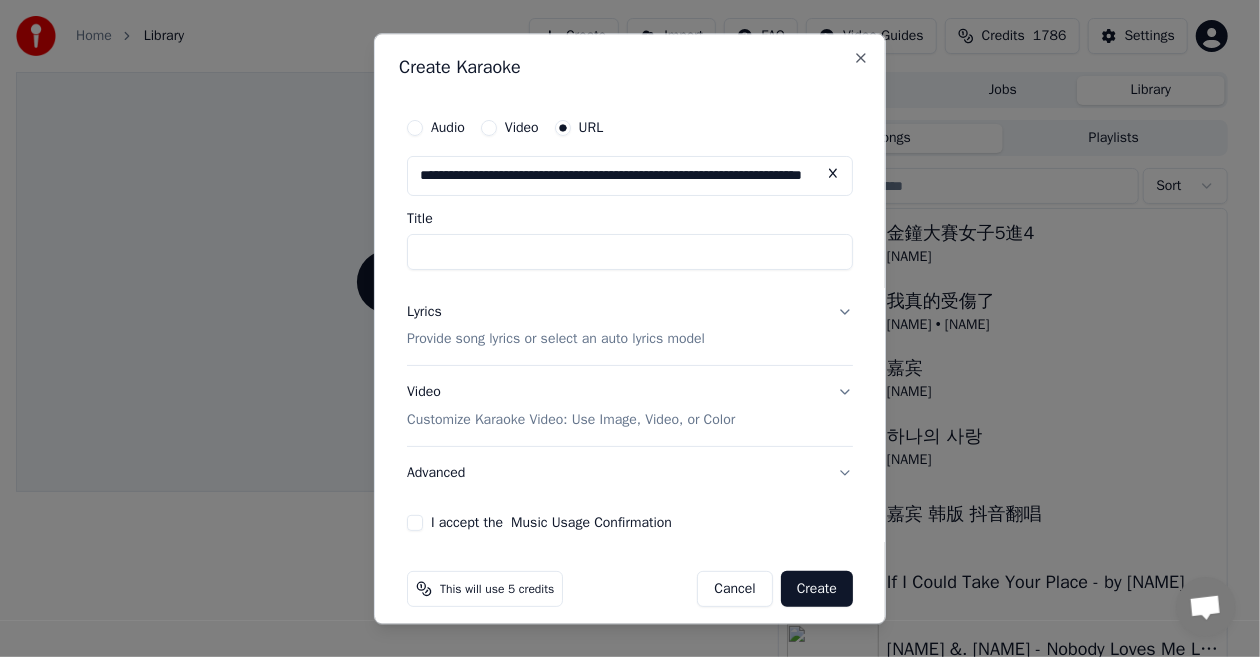 scroll, scrollTop: 0, scrollLeft: 154, axis: horizontal 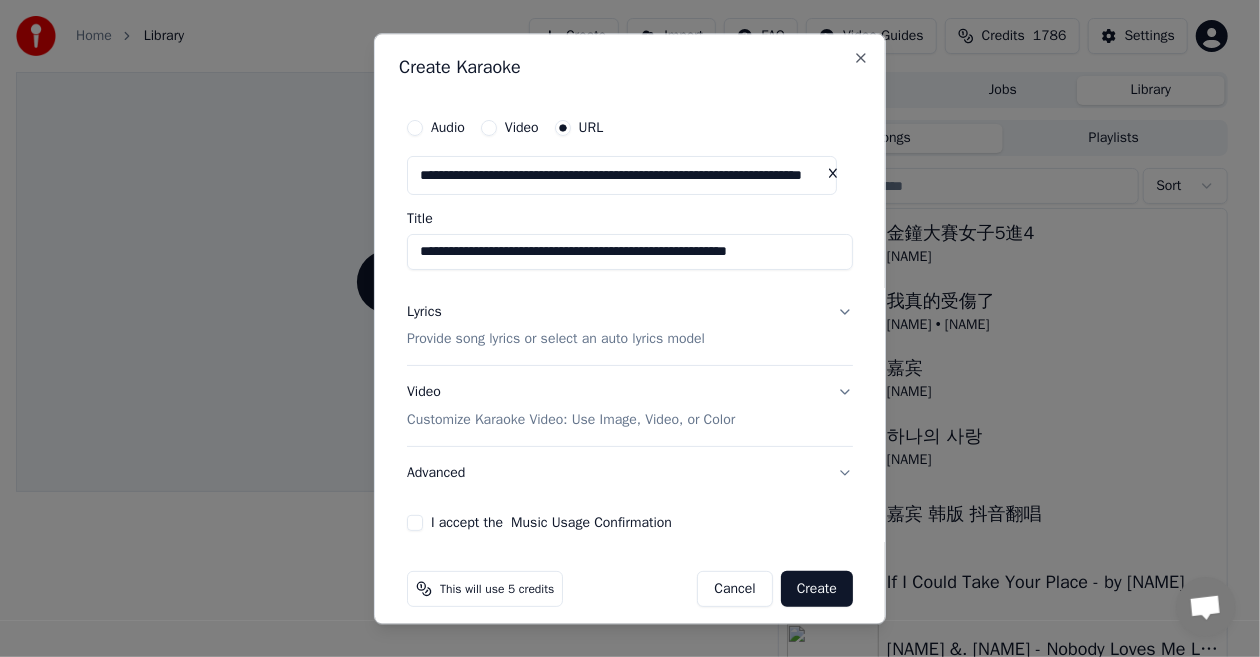 type on "**********" 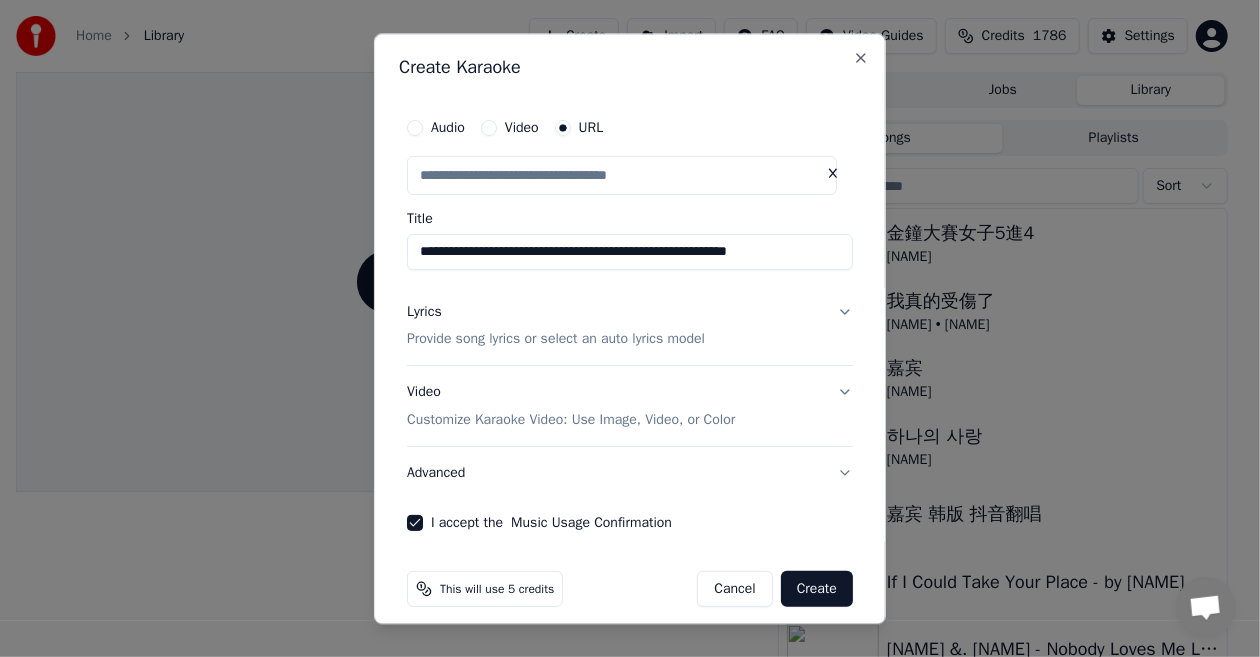scroll, scrollTop: 0, scrollLeft: 0, axis: both 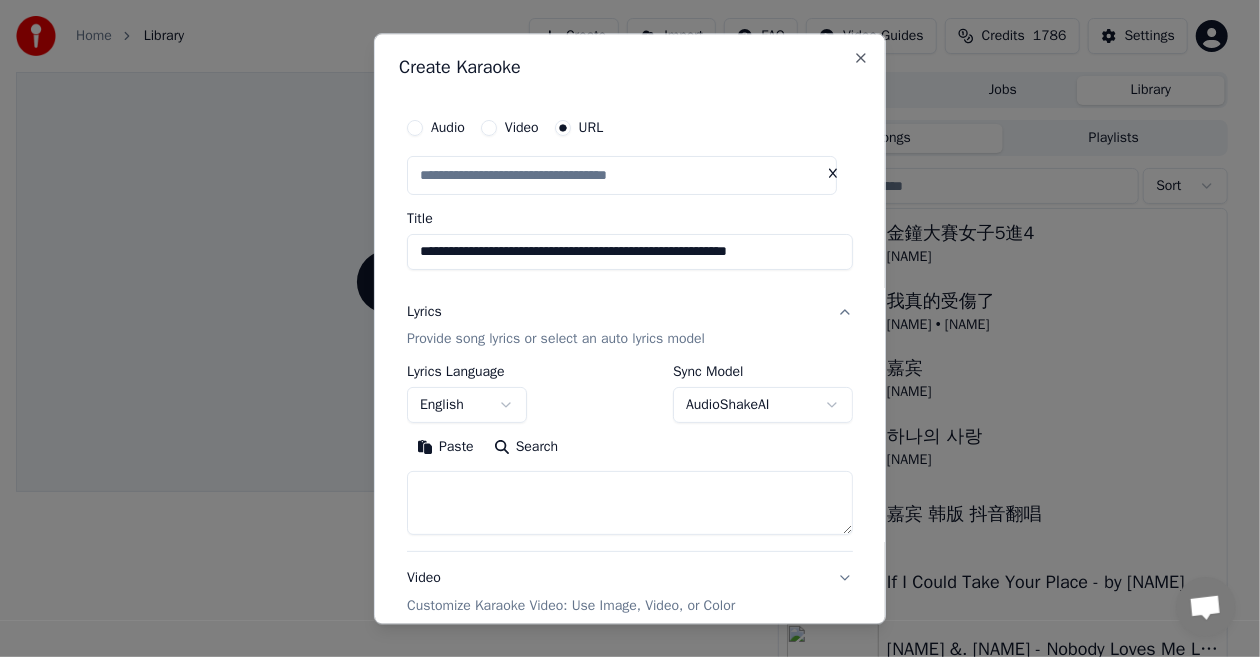type on "**********" 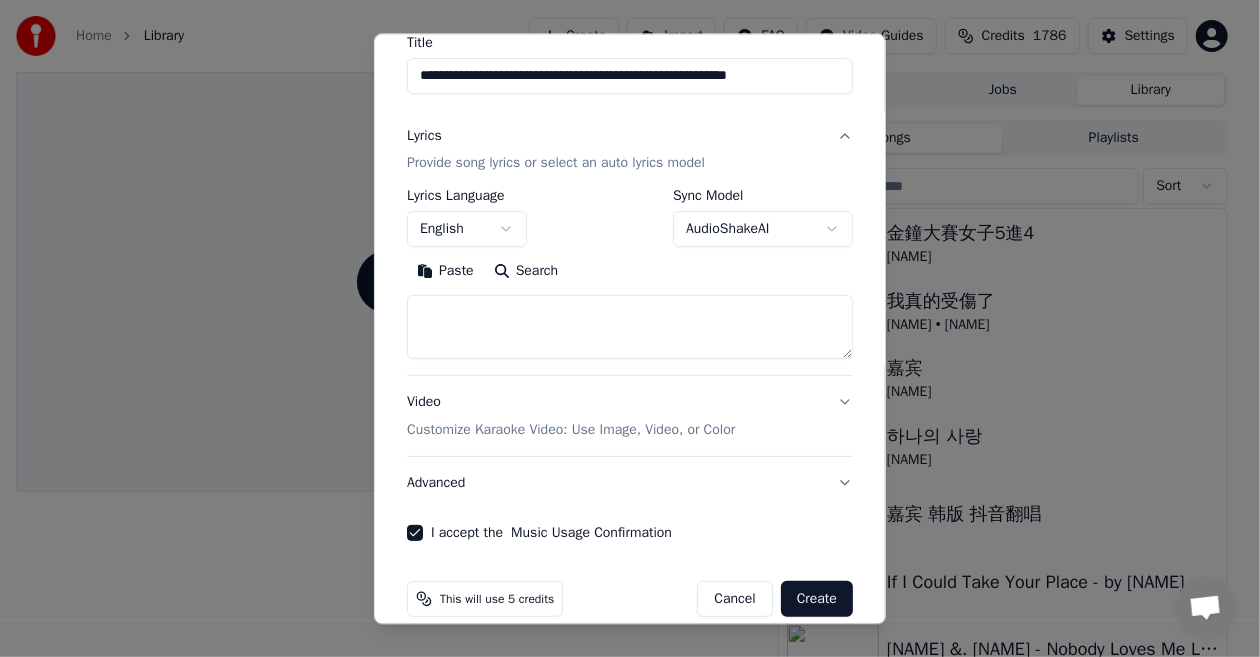 scroll, scrollTop: 202, scrollLeft: 0, axis: vertical 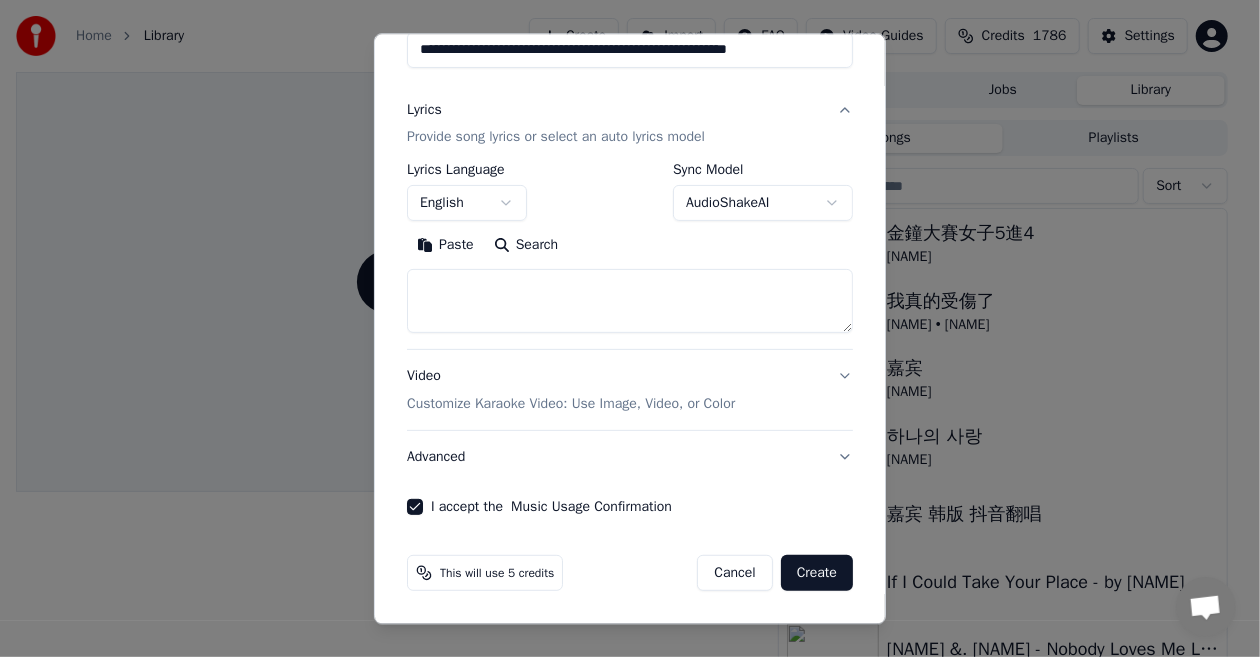 click on "Create" at bounding box center [817, 574] 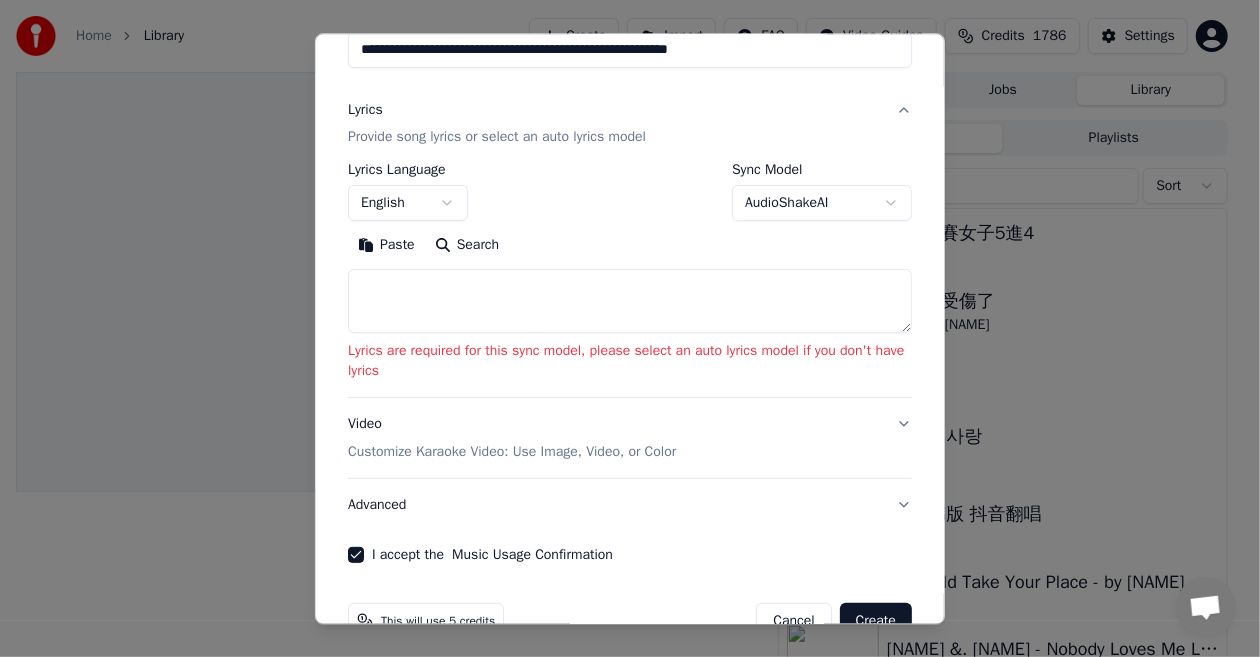 click on "**********" at bounding box center (622, 328) 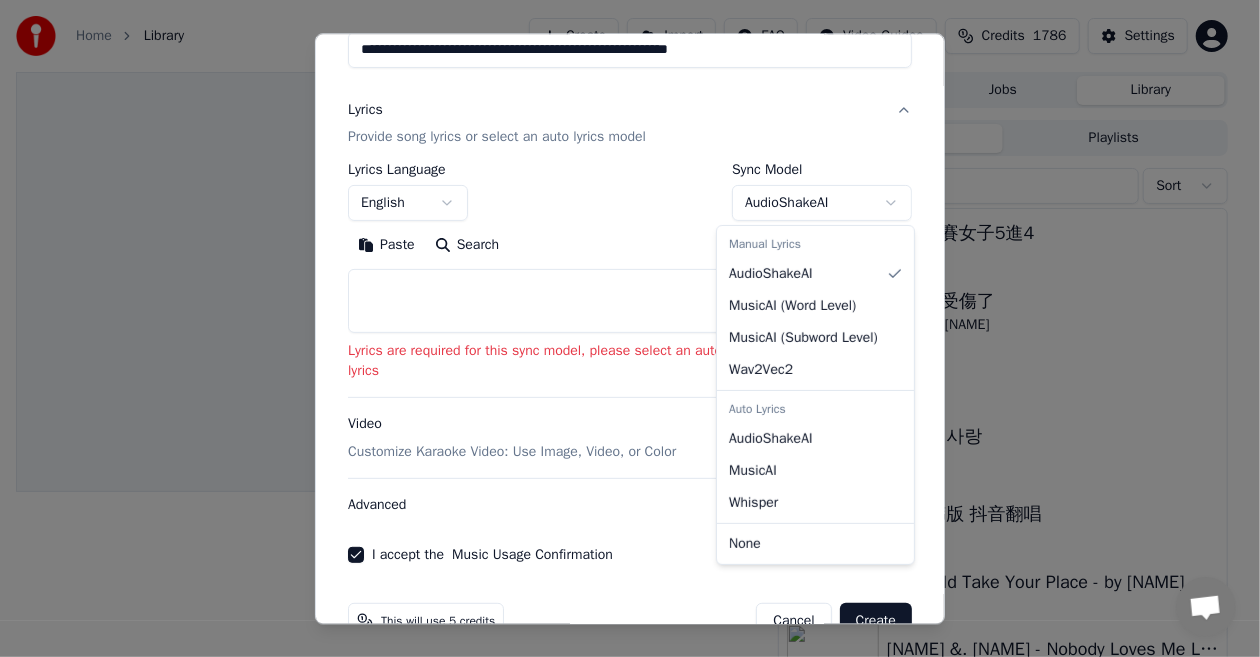 click on "Auto Lyrics" at bounding box center [815, 409] 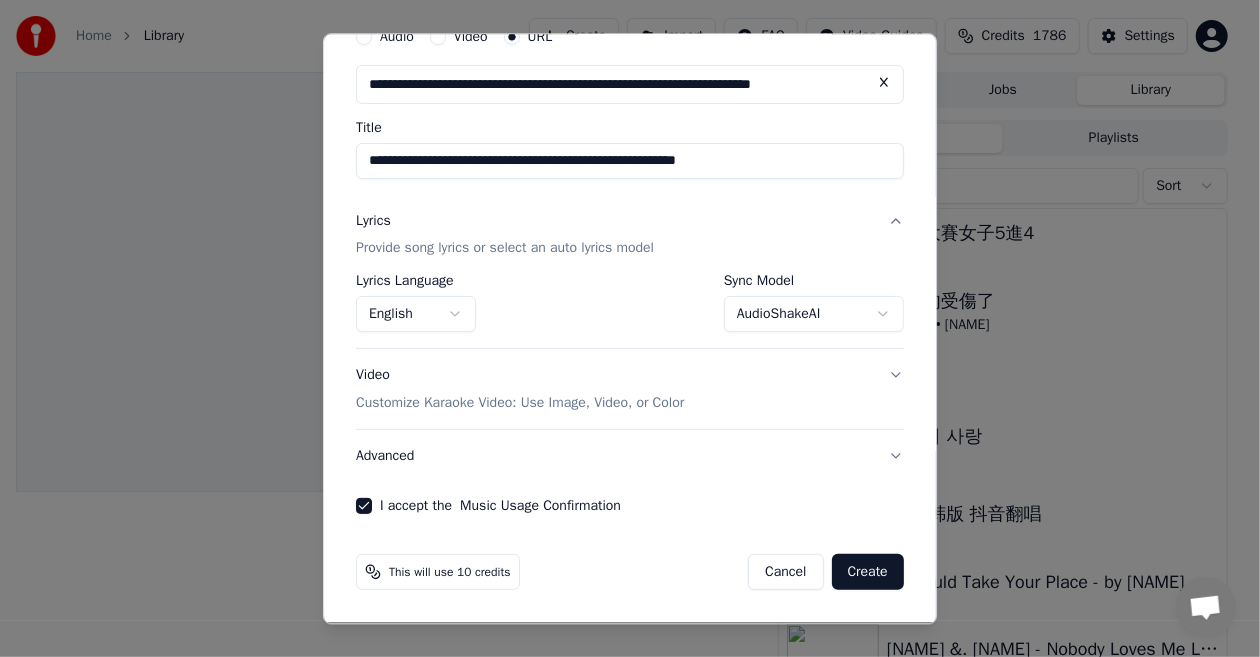 scroll, scrollTop: 90, scrollLeft: 0, axis: vertical 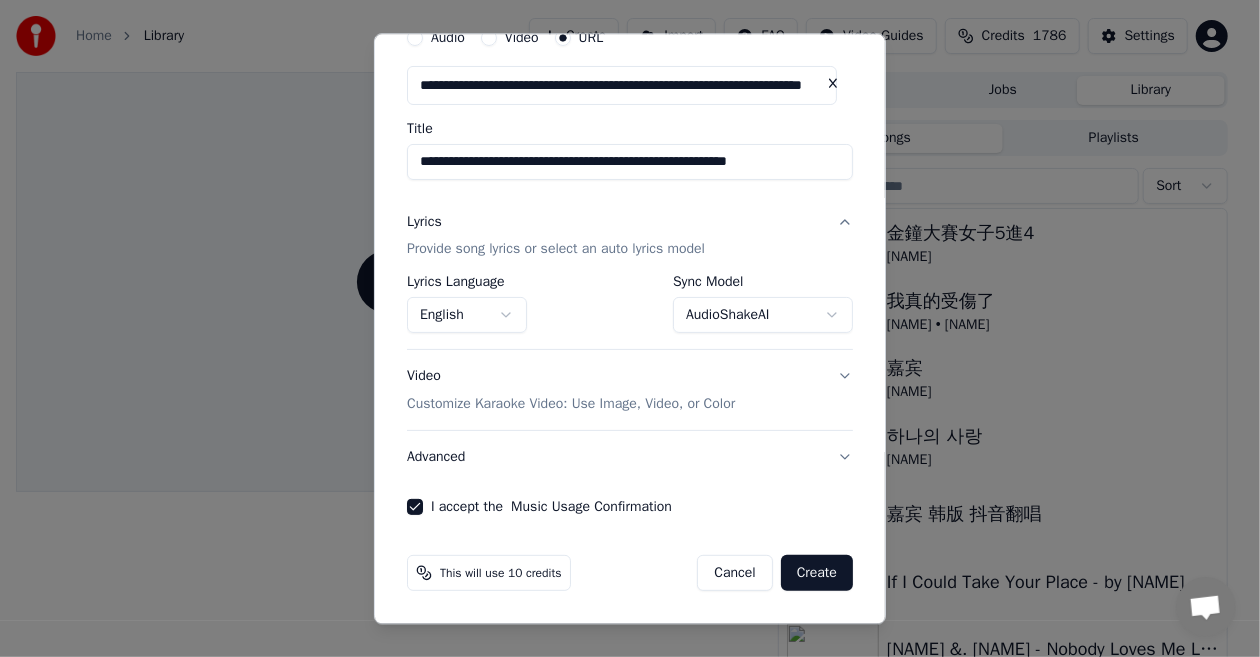click on "**********" at bounding box center (622, 328) 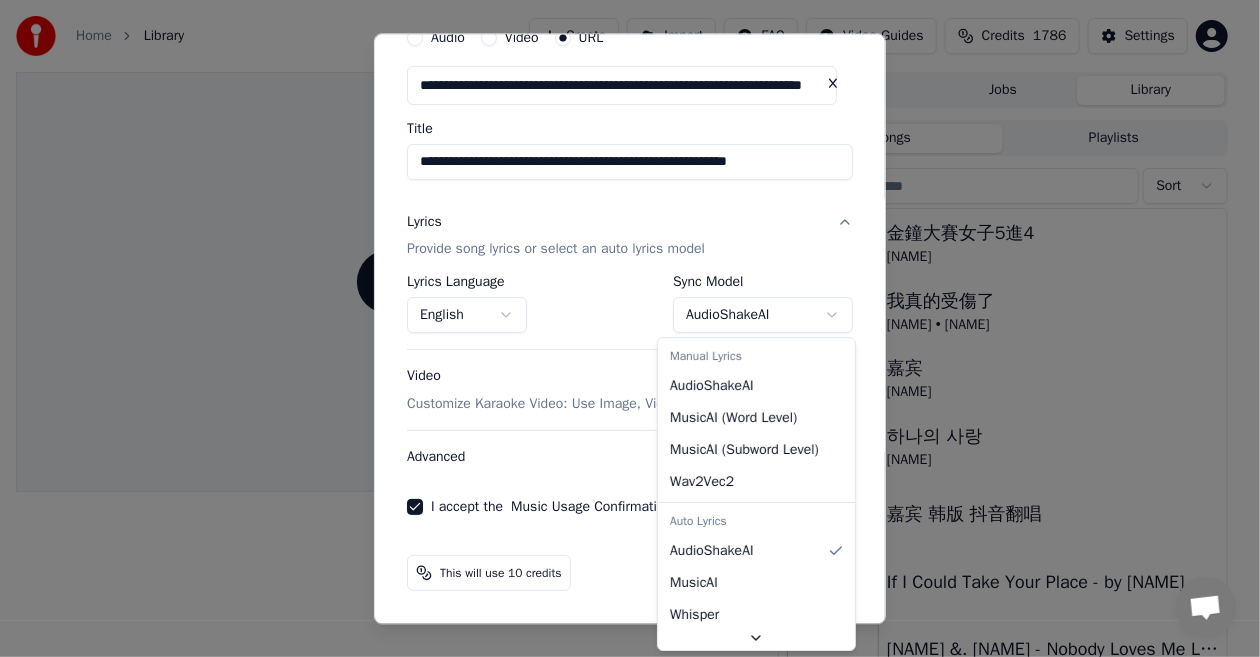 click on "Auto Lyrics" at bounding box center [756, 521] 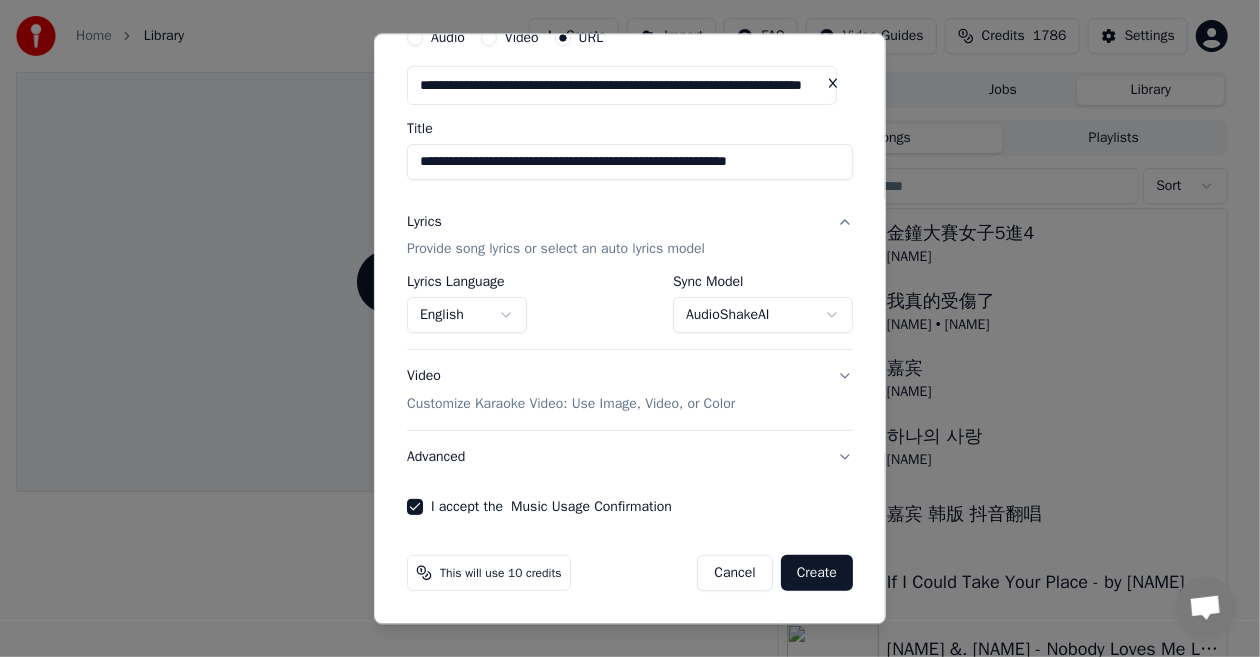 click on "**********" at bounding box center (622, 328) 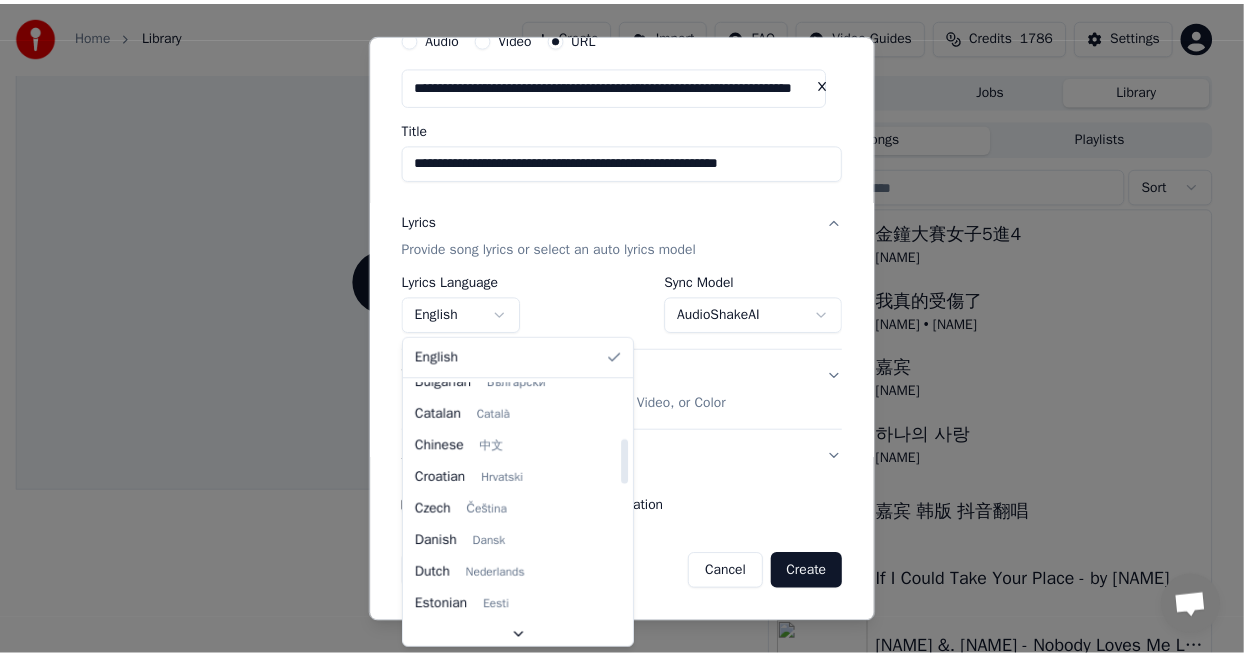 scroll, scrollTop: 199, scrollLeft: 0, axis: vertical 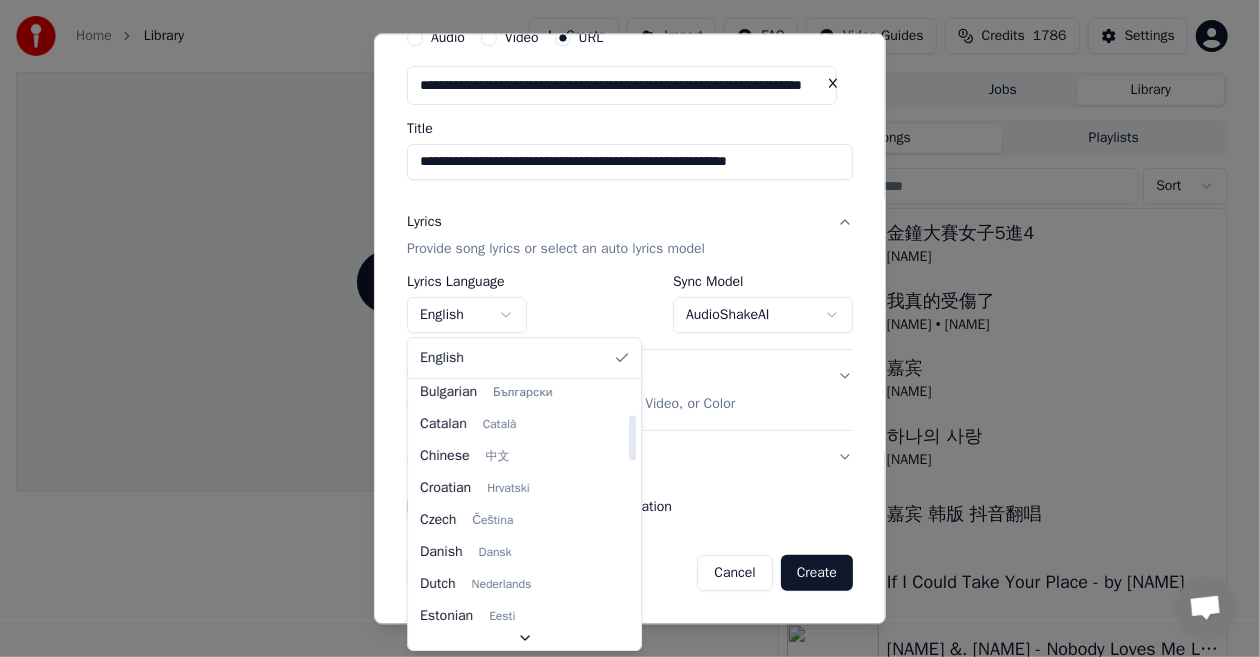 select on "**" 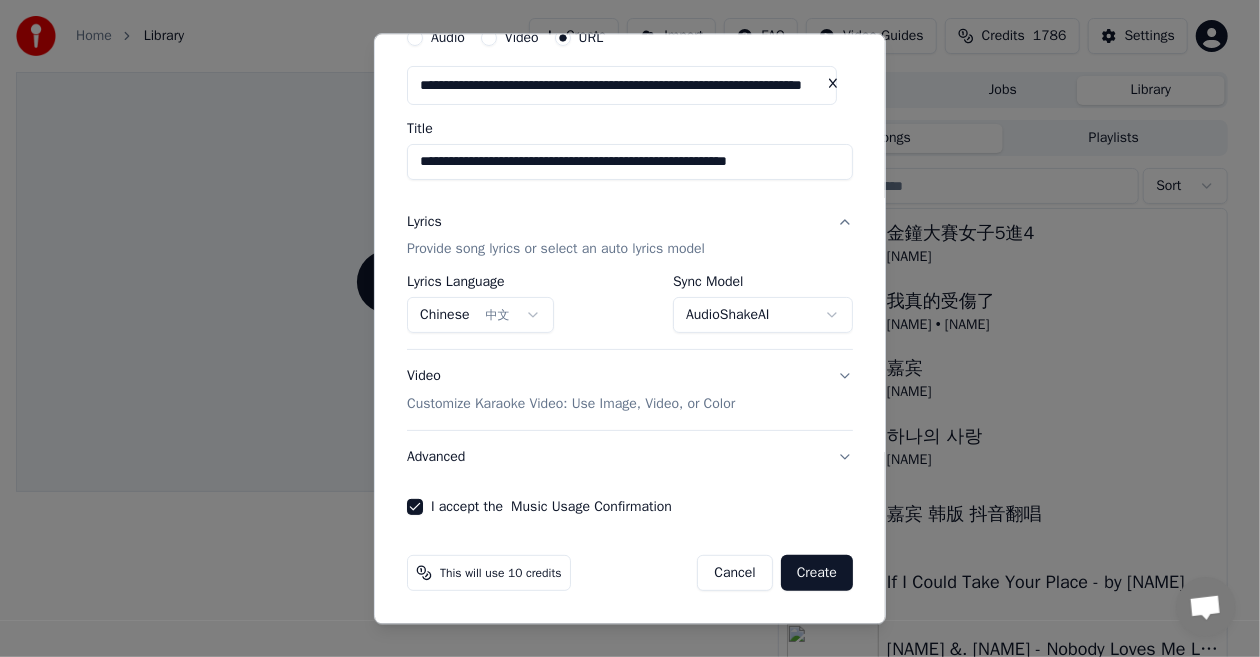 click on "Create" at bounding box center (817, 574) 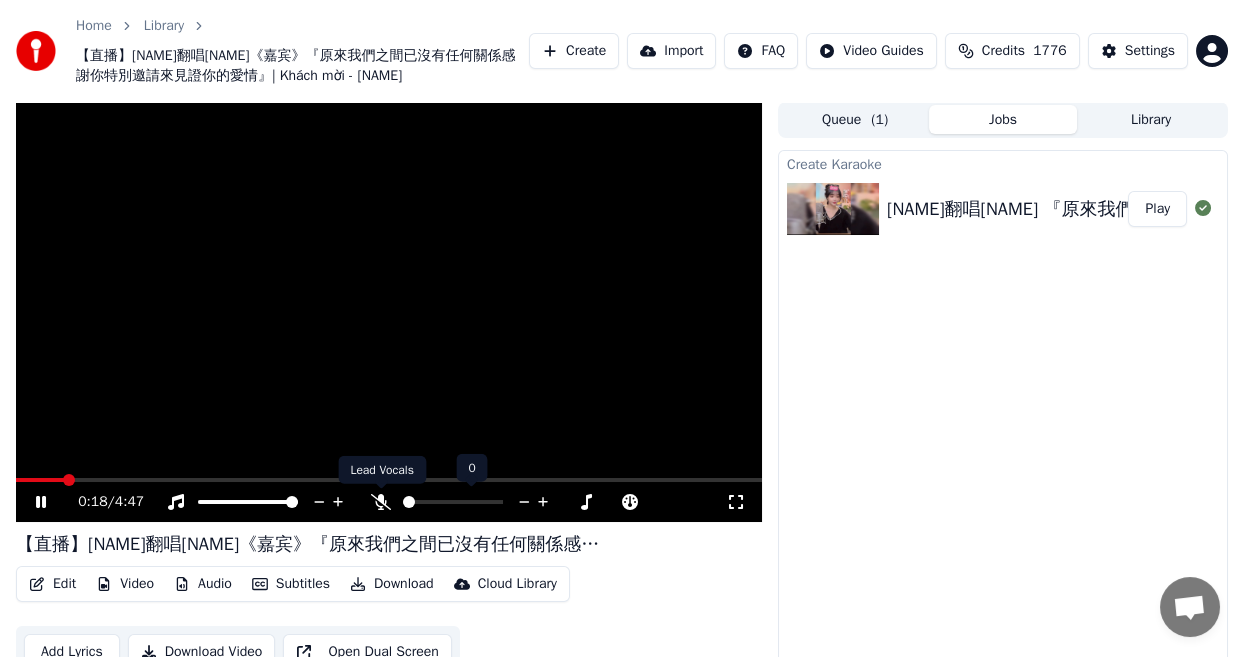 click 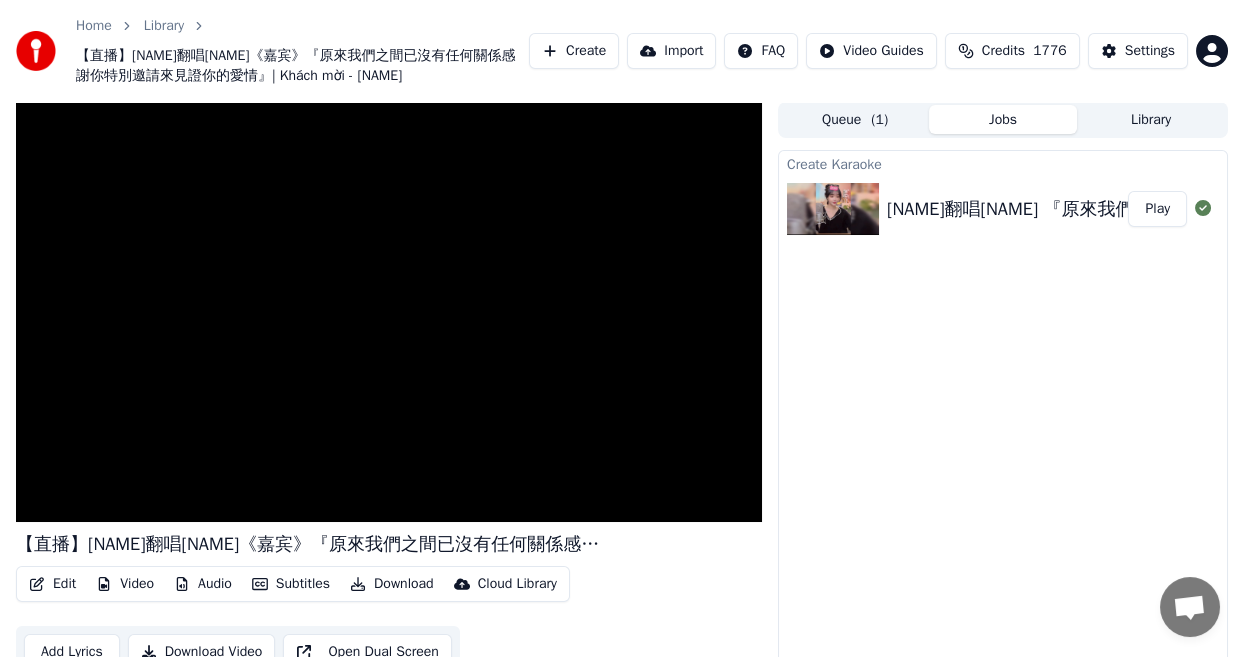 click on "Subtitles" at bounding box center (291, 584) 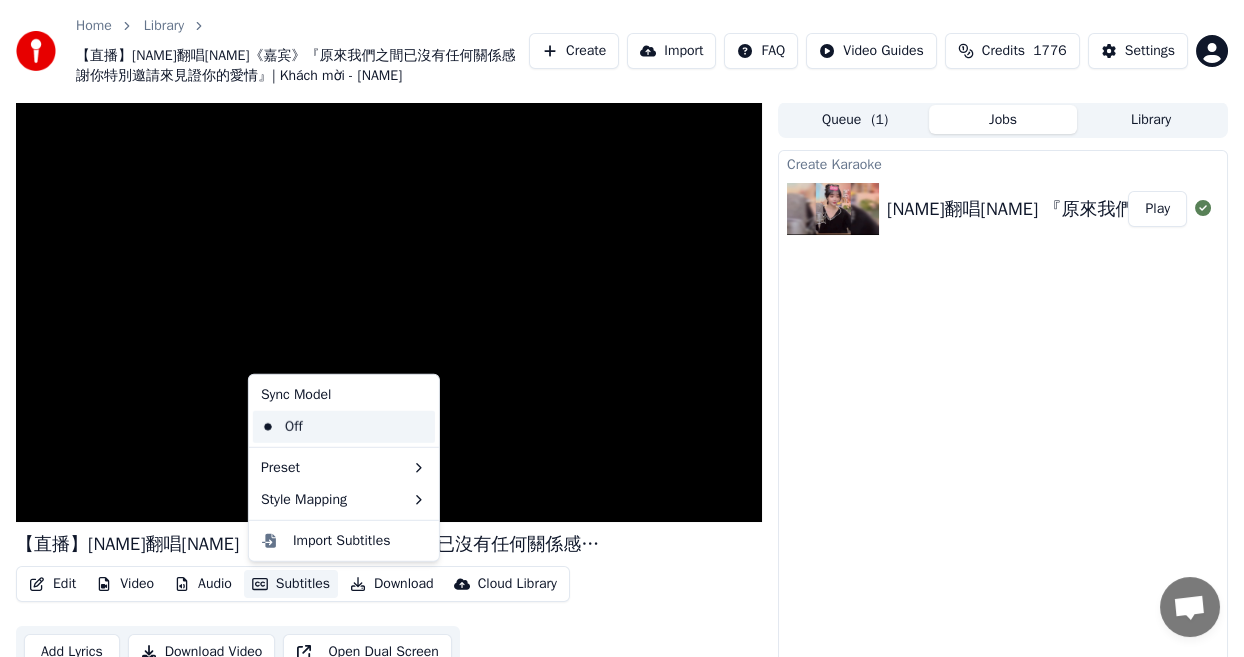 click on "Off" at bounding box center (344, 427) 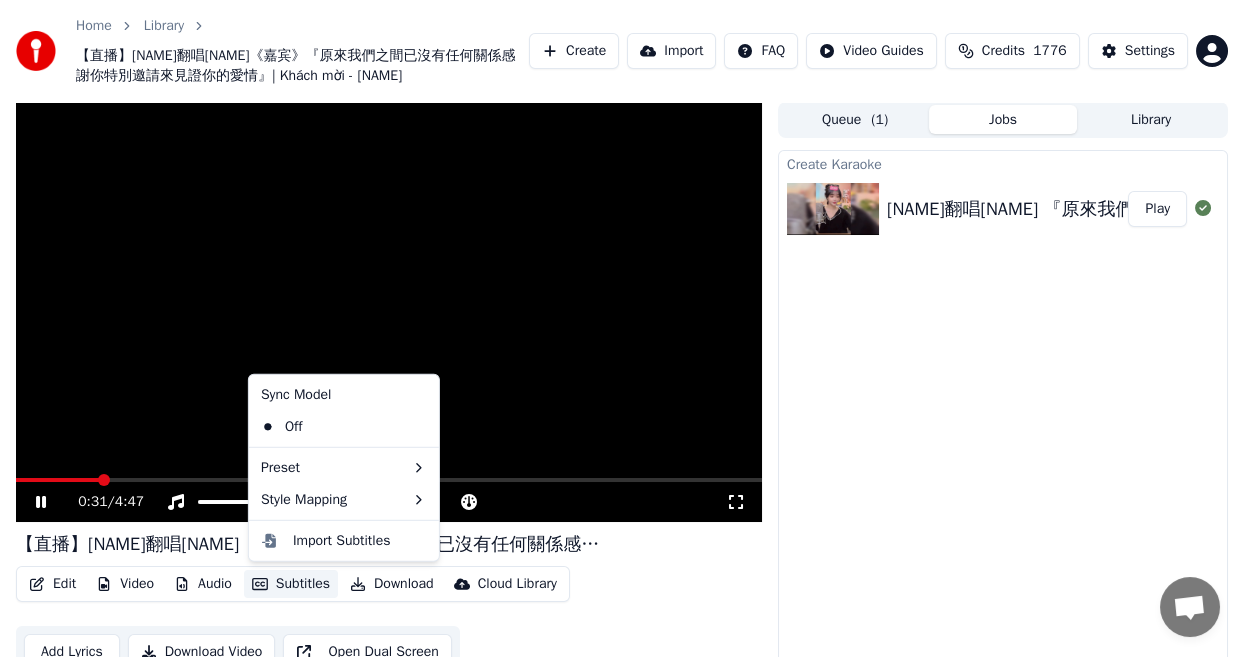 click on "Subtitles" at bounding box center (291, 584) 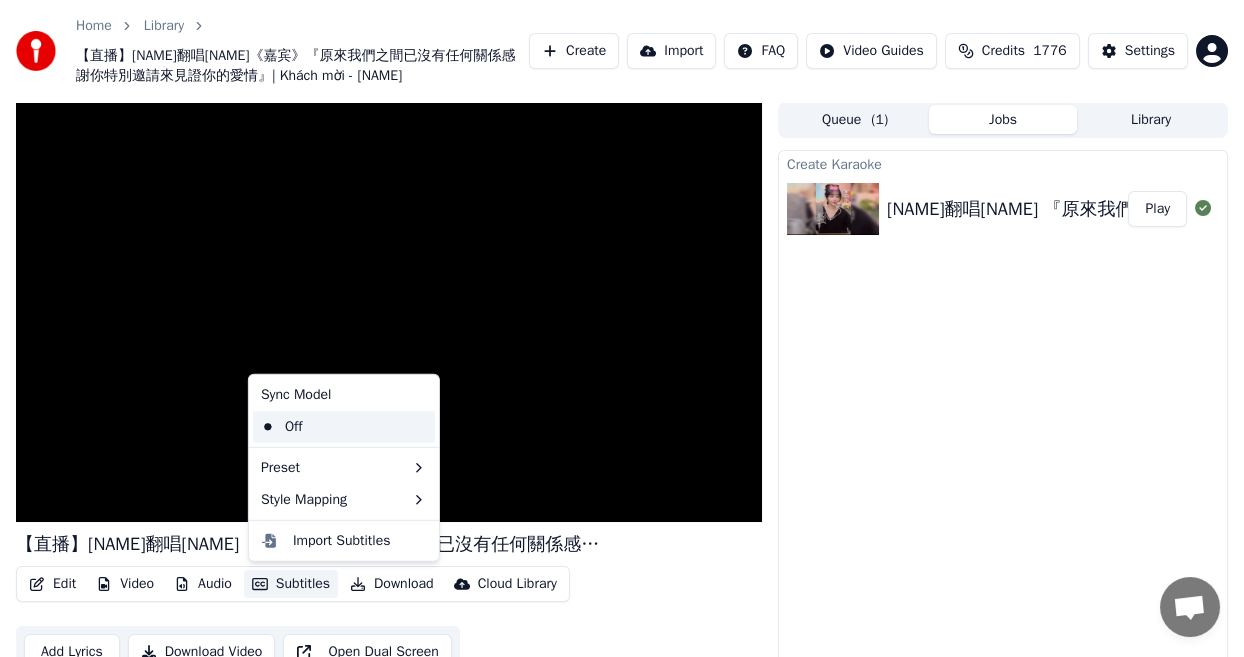 click on "Off" at bounding box center [344, 427] 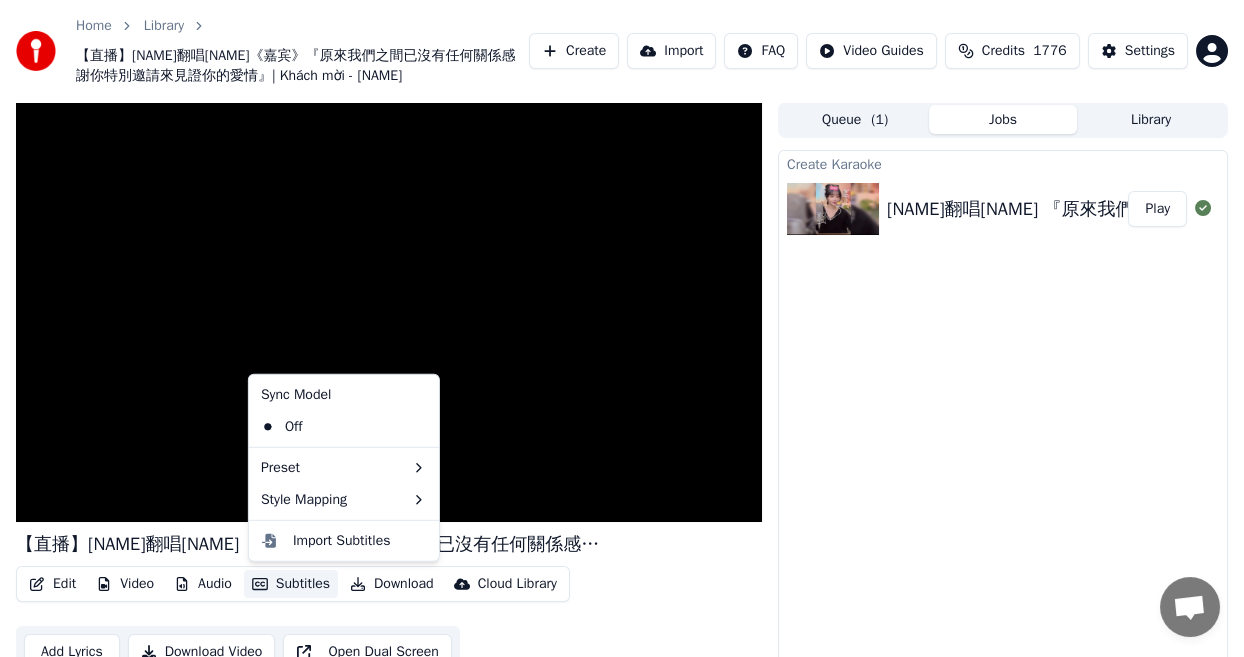 click on "Subtitles" at bounding box center [291, 584] 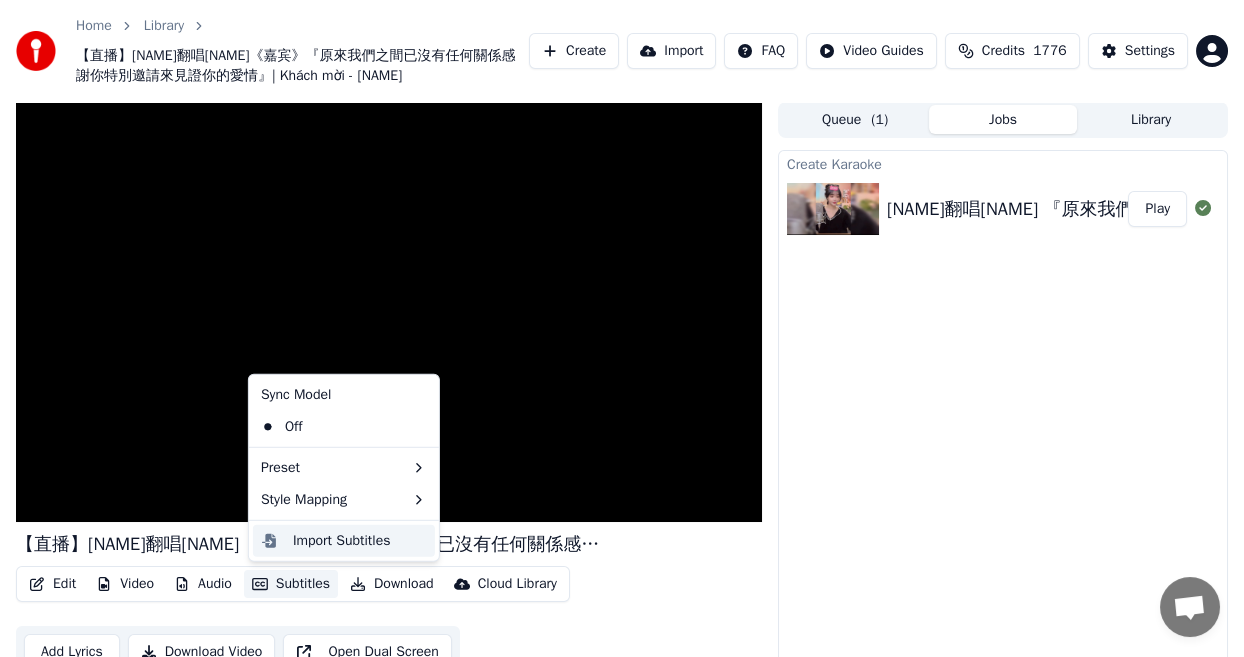 click on "Import Subtitles" at bounding box center (342, 541) 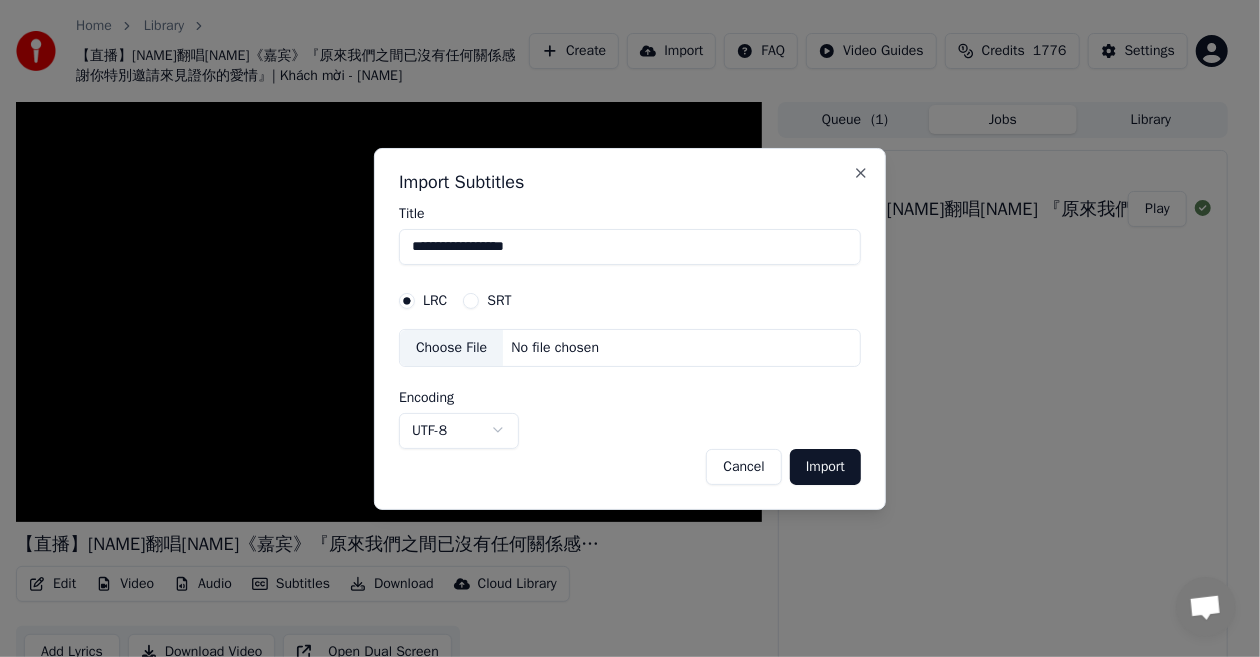 click on "**********" at bounding box center (622, 328) 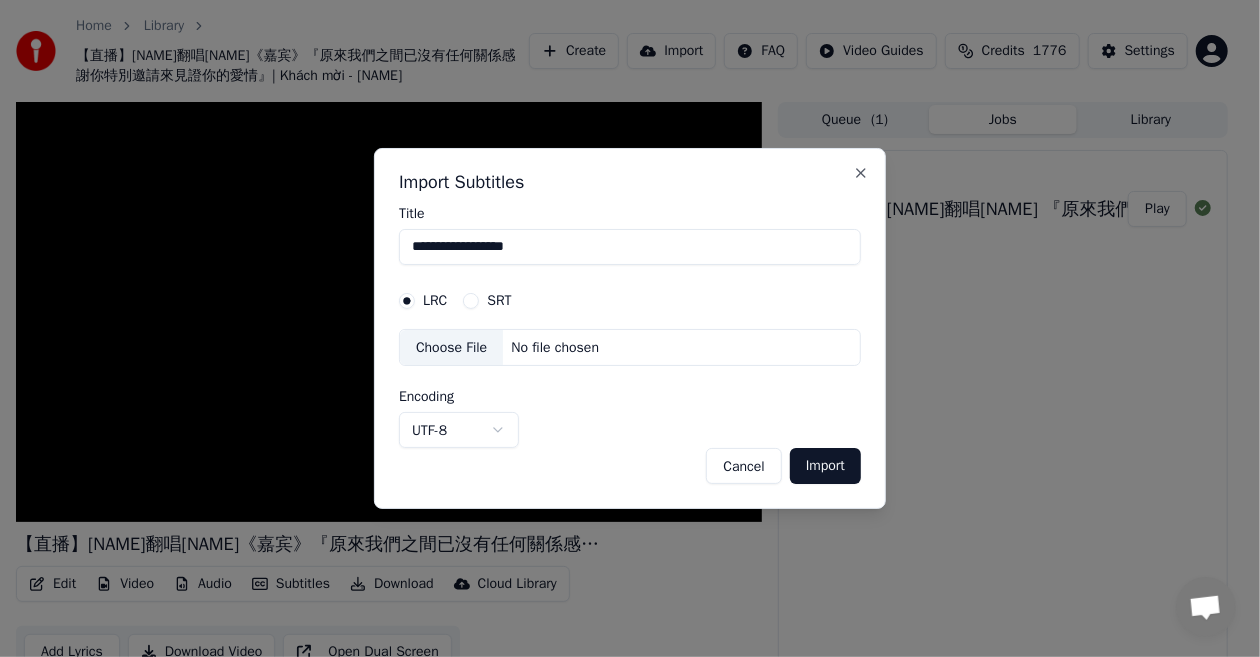click on "Import" at bounding box center [825, 466] 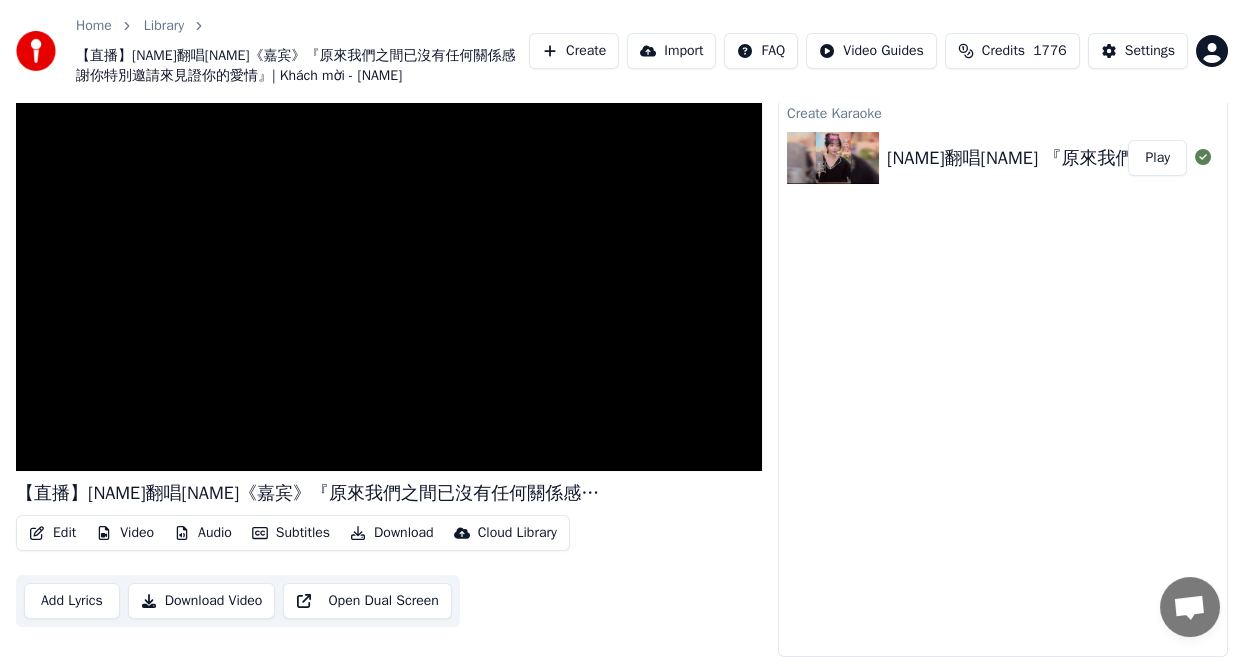 click on "Add Lyrics" at bounding box center [72, 601] 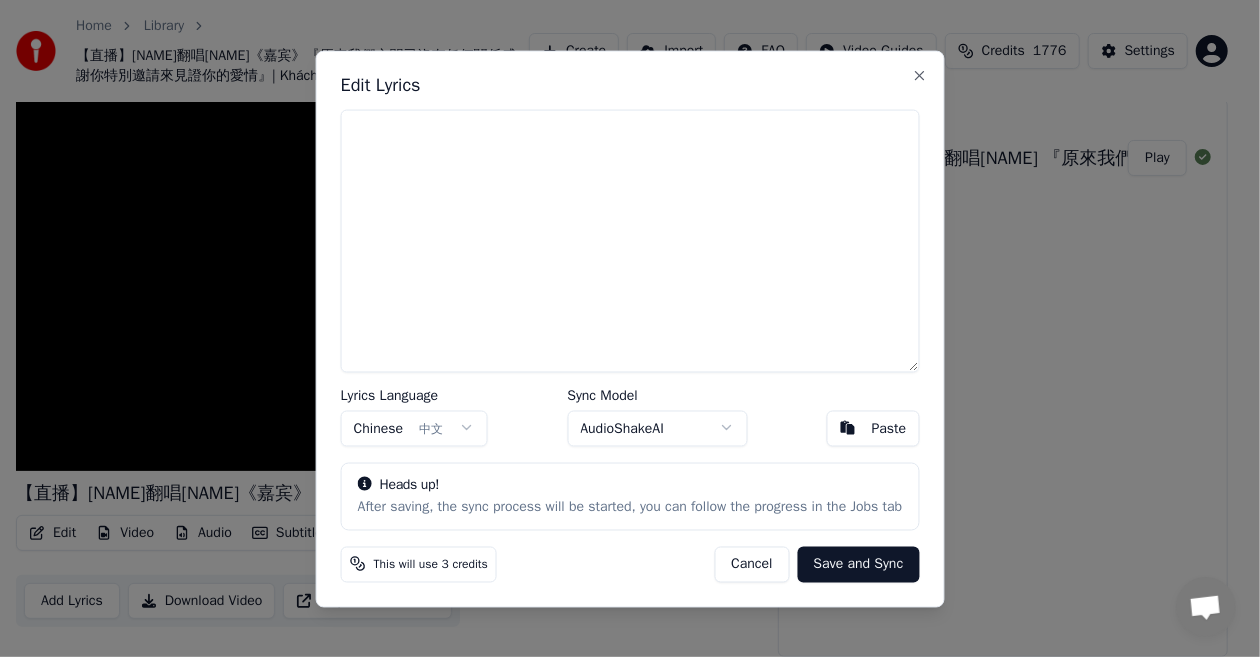 click on "Cancel" at bounding box center (751, 564) 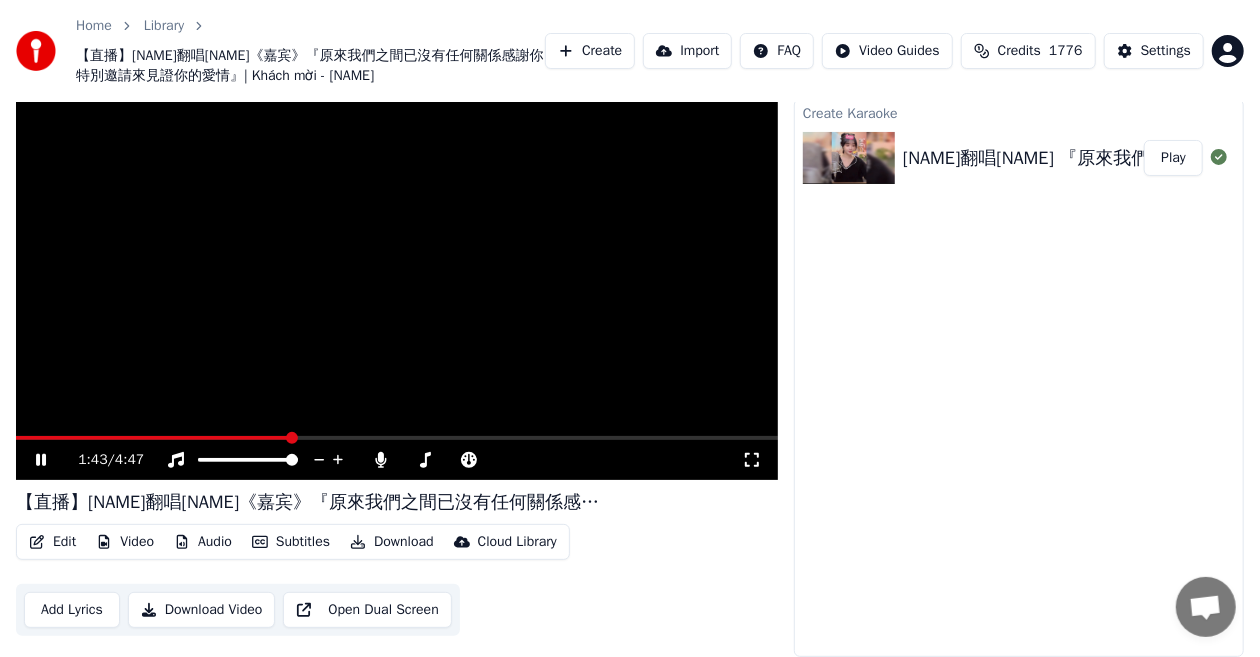 click on "Home Library 【直播】[NAME]翻唱[NAME]《嘉宾》『原來我們之間已沒有任何關係感謝你特別邀請來見證你的愛情』| Khách mời - [NAME] Create Import FAQ Video Guides Credits [NUMBER] Settings [TIME]  /  [TIME] 【直播】[NAME]翻唱[NAME]《嘉宾》『原來我們之間已沒有任何關係感謝你特別邀請來見證你的愛情』| Khách mời - [NAME] Edit Video Audio Subtitles Download Cloud Library Add Lyrics Download Video Open Dual Screen Queue ( [NUMBER] ) Jobs Library Create Karaoke [NAME]翻唱[NAME] 『原來我們之間已沒有任何關係感謝你特別邀請來見證你的愛情』| Khách mời - [NAME] Play" at bounding box center (630, 277) 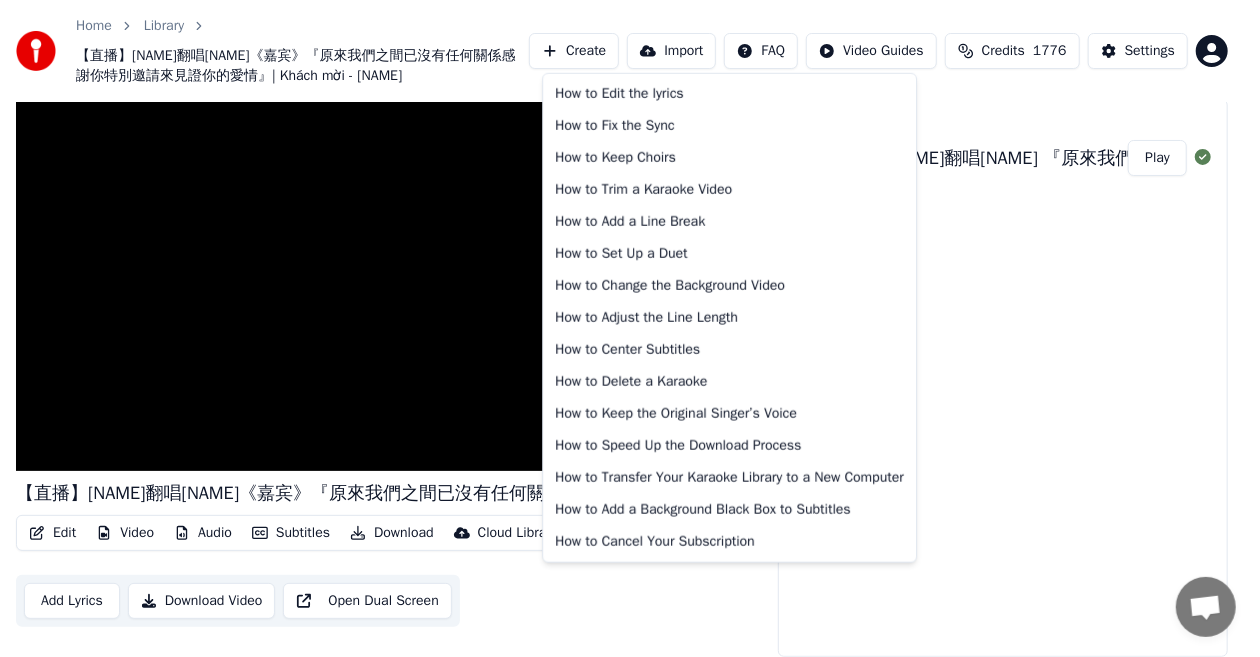 click on "Home Library 【直播】[NAME]翻唱[NAME]《嘉宾》『原來我們之間已沒有任何關係感謝你特別邀請來見證你的愛情』| Khách mời - [NAME] Create Import FAQ Video Guides Credits [NUMBER] Settings 【直播】[NAME]翻唱[NAME]《嘉宾》『原來我們之間已沒有任何關係感謝你特別邀請來見證你的愛情』| Khách mời - [NAME] Edit Video Audio Subtitles Download Cloud Library Add Lyrics Download Video Open Dual Screen Queue ( [NUMBER] ) Jobs Library Create Karaoke [NAME]翻唱[NAME] 『原來我們之間已沒有任何關係感謝你特別邀請來見證你的愛情』| Khách mời - [NAME] Play How to Edit the lyrics How to Fix the Sync How to Keep Choirs How to Trim a Karaoke Video How to Add a Line Break How to Set Up a Duet How to Change the Background Video How to Adjust the Line Length How to Center Subtitles How to Delete a Karaoke How to Keep the Original Singer’s Voice How to Speed Up the Download Process" at bounding box center (630, 277) 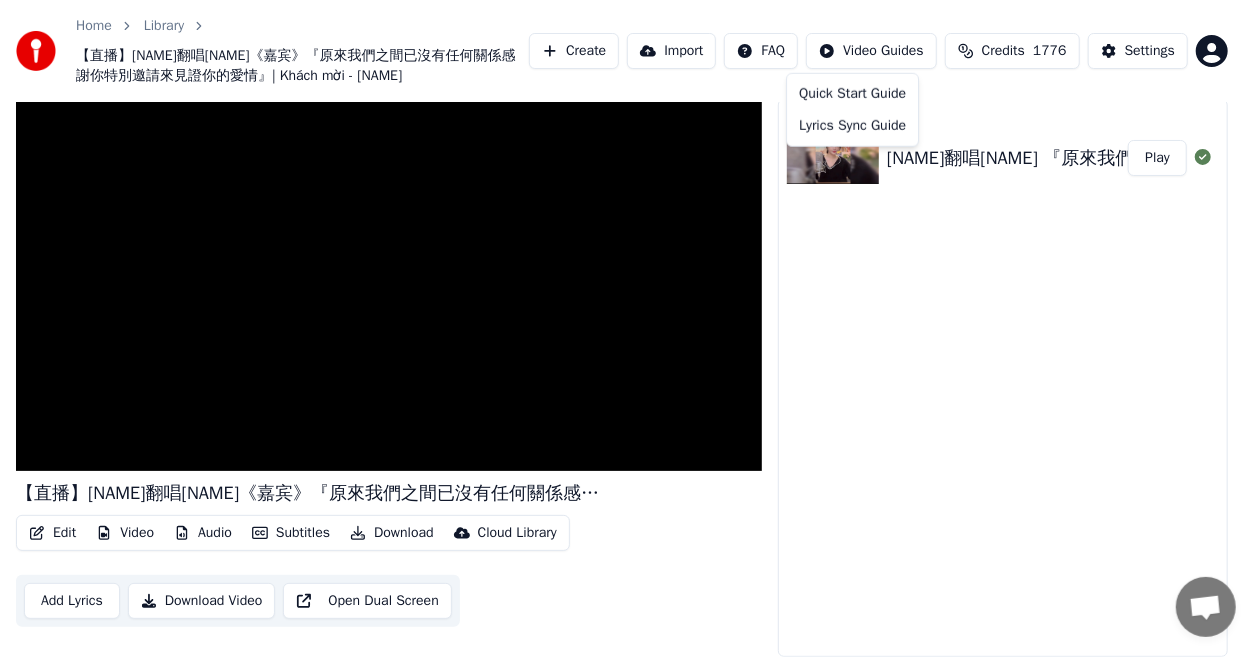 click on "Home Library 【直播】[NAME]翻唱[NAME]《嘉宾》『原來我們之間已沒有任何關係感謝你特別邀請來見證你的愛情』| Khách mời - [NAME] Create Import FAQ Video Guides Credits [NUMBER] Settings 【直播】[NAME]翻唱[NAME]《嘉宾》『原來我們之間已沒有任何關係感謝你特別邀請來見證你的愛情』| Khách mời - [NAME] Edit Video Audio Subtitles Download Cloud Library Add Lyrics Download Video Open Dual Screen Queue ( [NUMBER] ) Jobs Library Create Karaoke [NAME]翻唱[NAME] 『原來我們之間已沒有任何關係感謝你特別邀請來見證你的愛情』| Khách mời - [NAME] Play Quick Start Guide Lyrics Sync Guide" at bounding box center [630, 277] 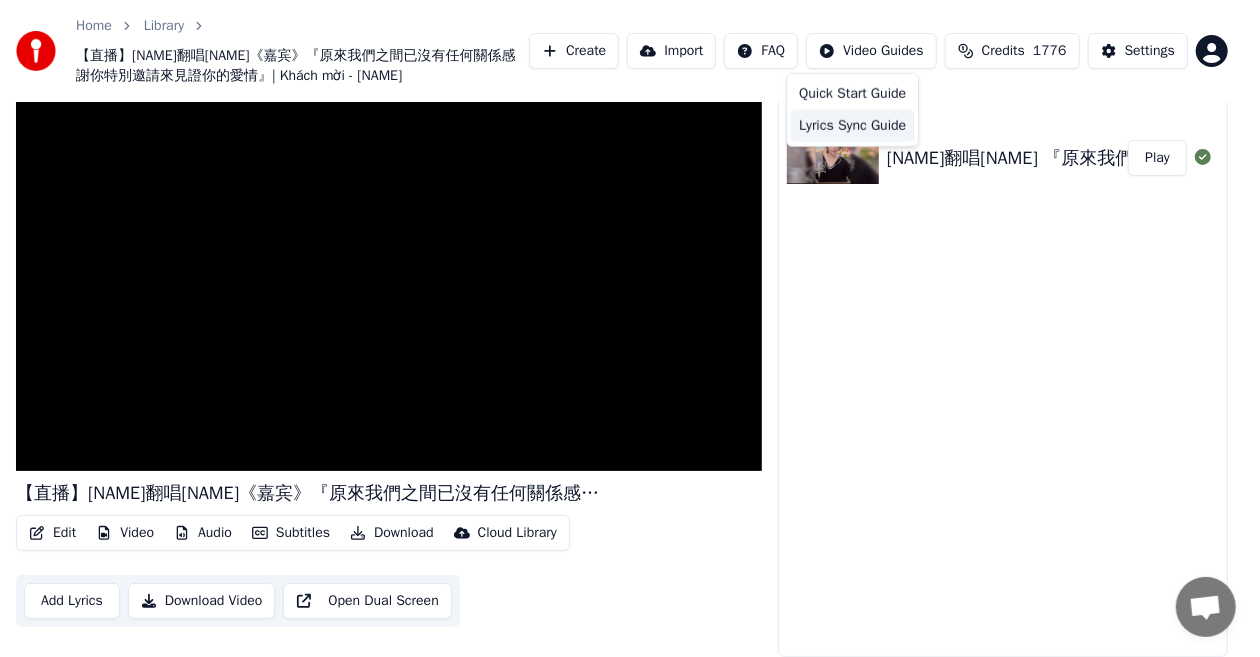 click on "Lyrics Sync Guide" at bounding box center [852, 126] 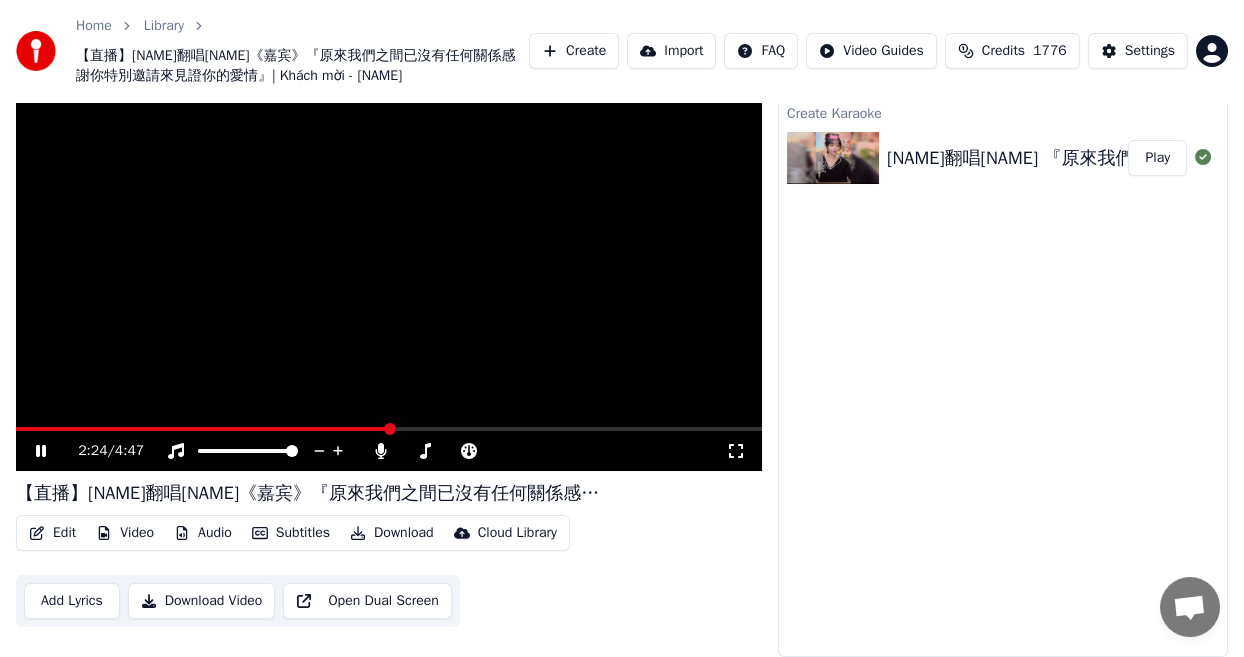 click 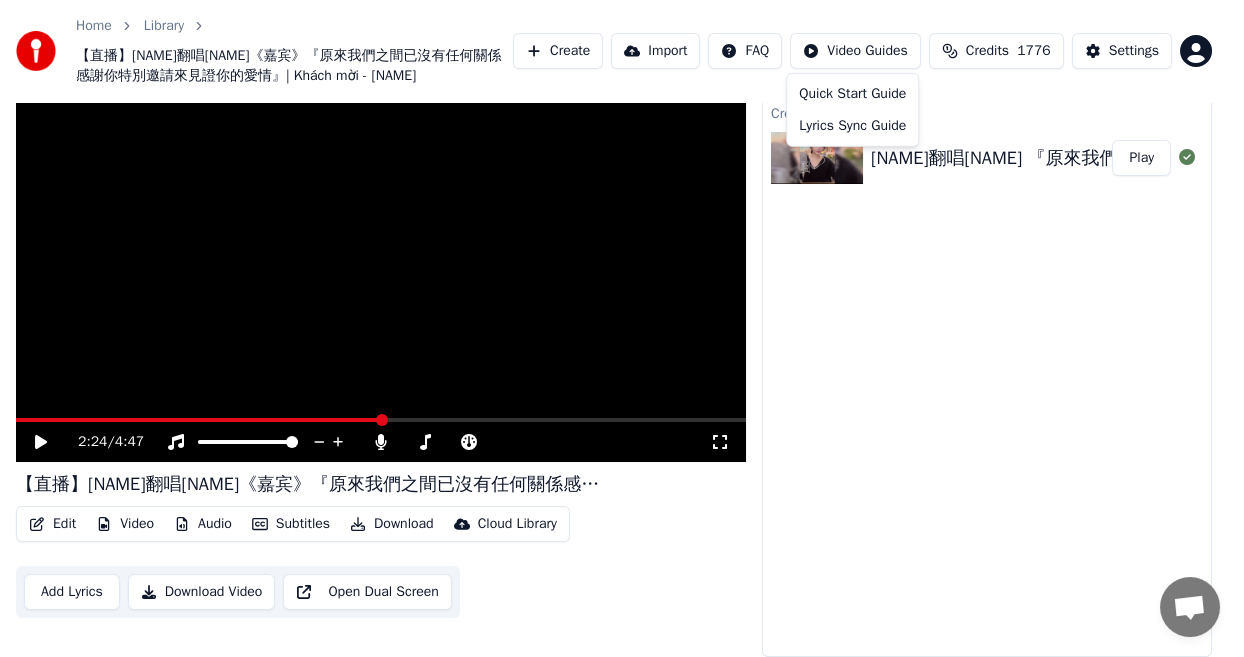 click on "Home Library 【直播】[NAME]翻唱[NAME]《嘉宾》『原來我們之間已沒有任何關係感謝你特別邀請來見證你的愛情』| Khách mời - [NAME] Create Import FAQ Video Guides Credits [NUMBER] Settings [TIME]  /  [TIME] 【直播】[NAME]翻唱[NAME]《嘉宾》『原來我們之間已沒有任何關係感謝你特別邀請來見證你的愛情』| Khách mời - [NAME] Edit Video Audio Subtitles Download Cloud Library Add Lyrics Download Video Open Dual Screen Queue ( [NUMBER] ) Jobs Library Create Karaoke [NAME]翻唱[NAME] 『原來我們之間已沒有任何關係感謝你特別邀請來見證你的愛情』| Khách mời - [NAME] Play Quick Start Guide Lyrics Sync Guide" at bounding box center [622, 277] 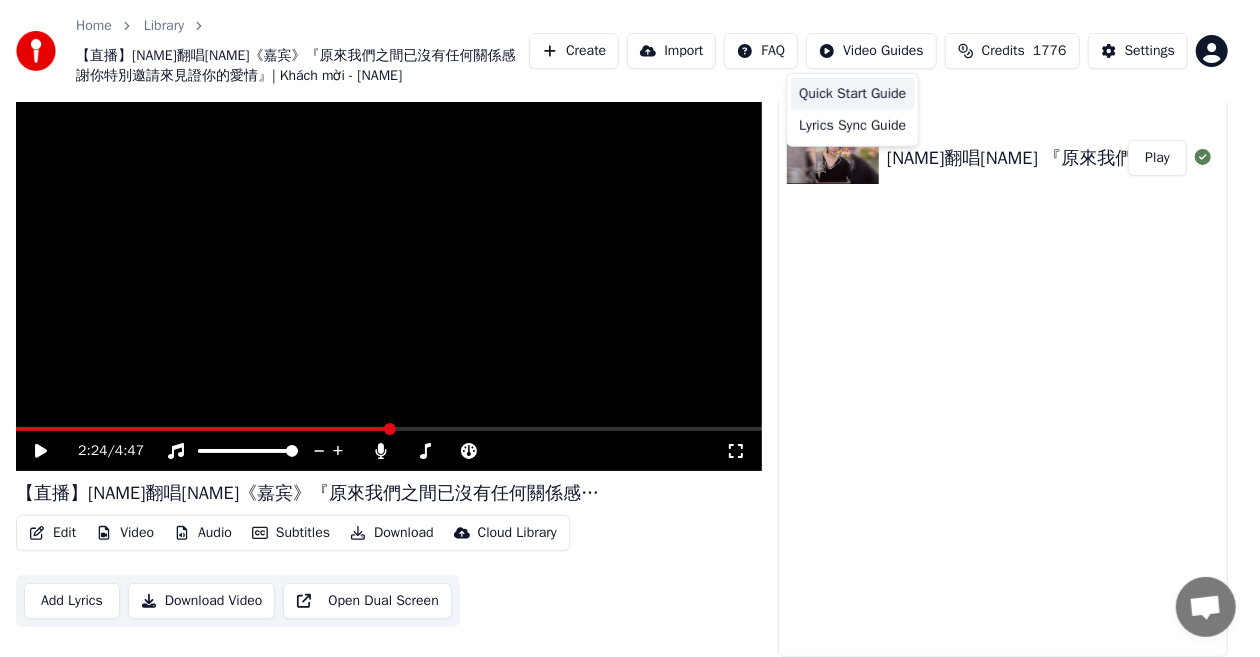 click on "Quick Start Guide" at bounding box center (852, 94) 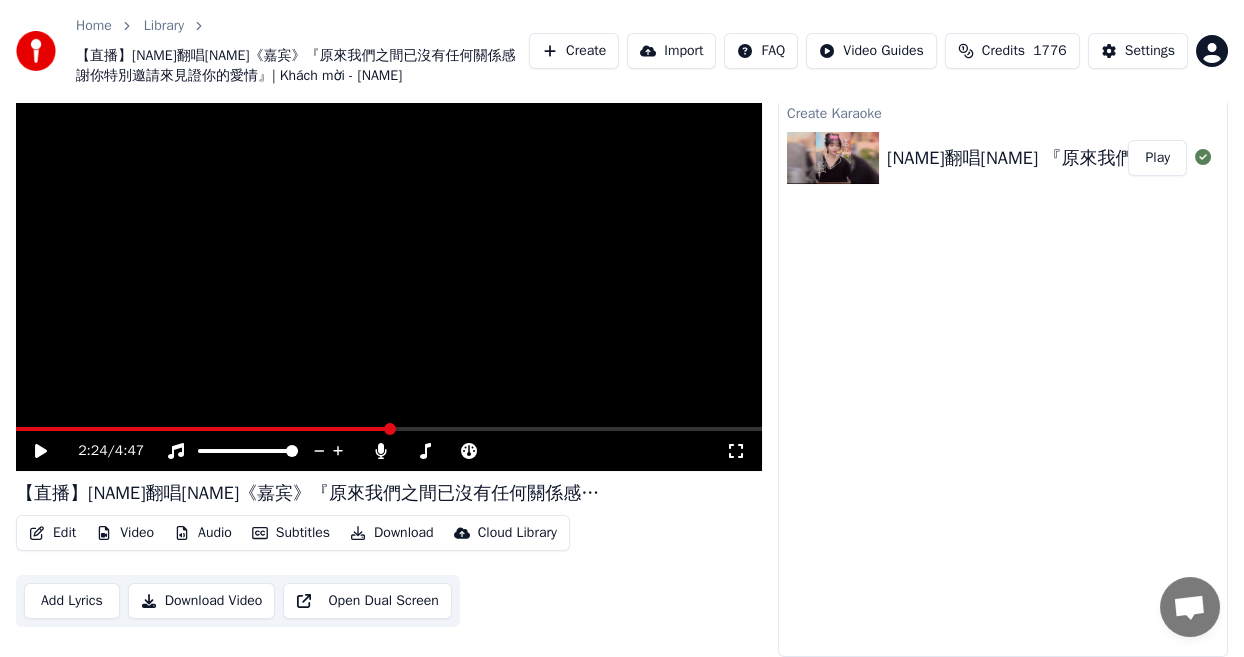 click on "Create" at bounding box center (574, 51) 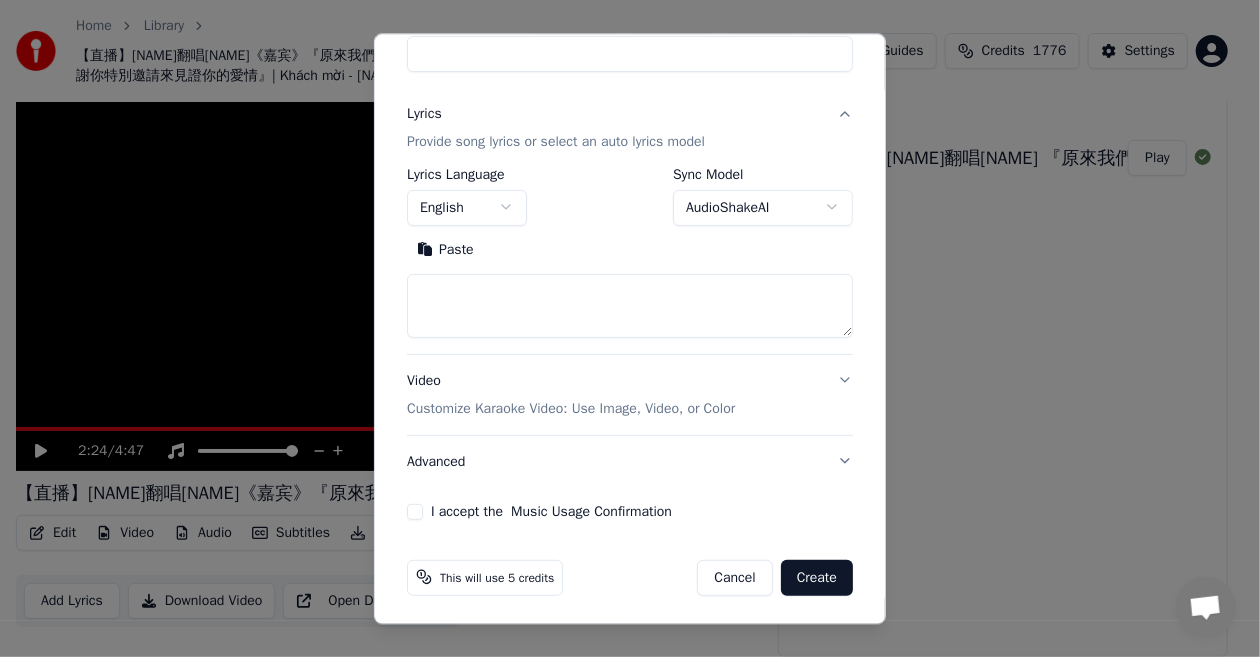 scroll, scrollTop: 202, scrollLeft: 0, axis: vertical 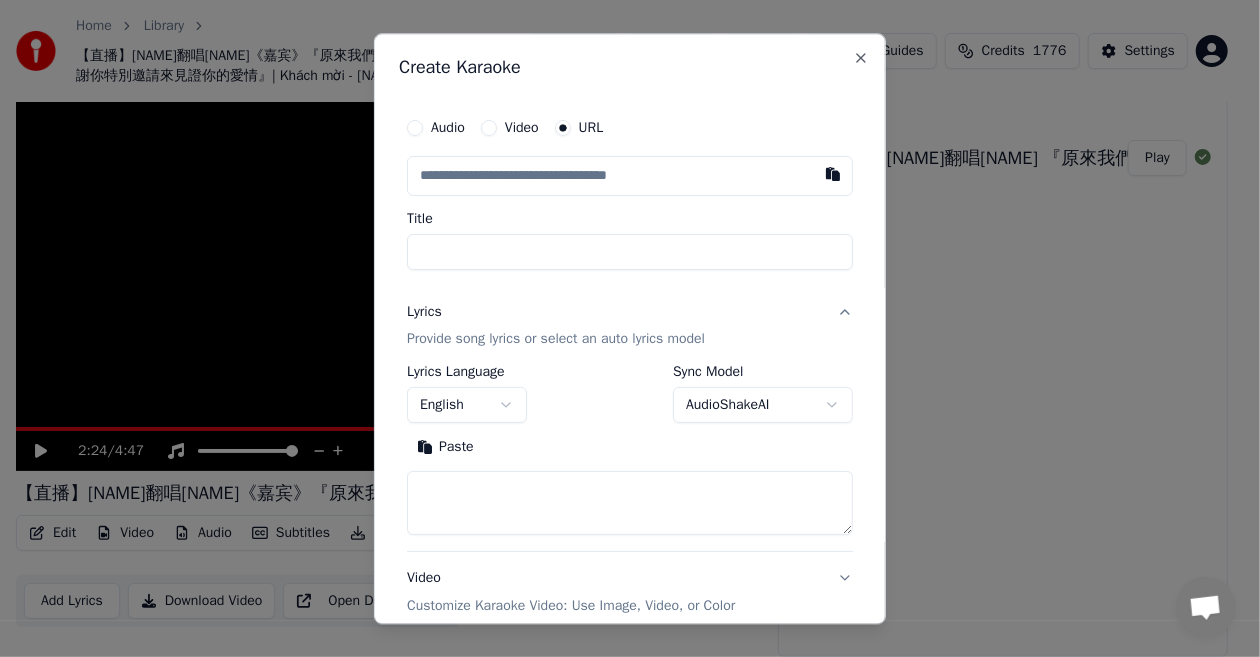 select 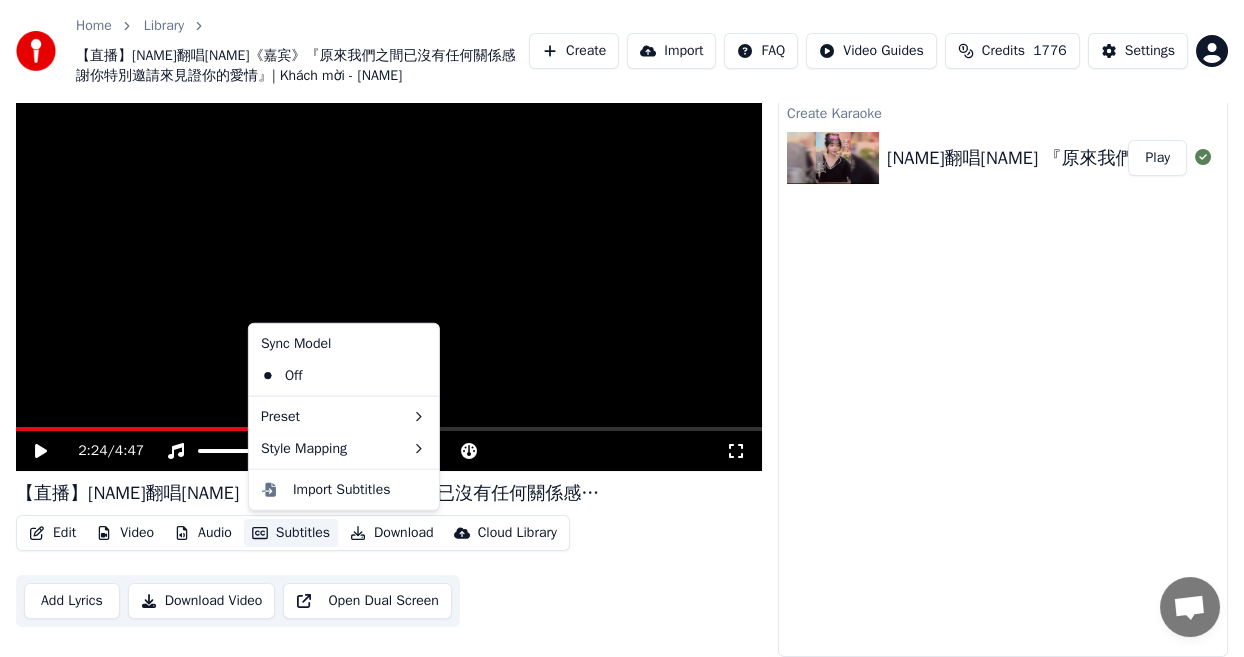 click on "Subtitles" at bounding box center [291, 533] 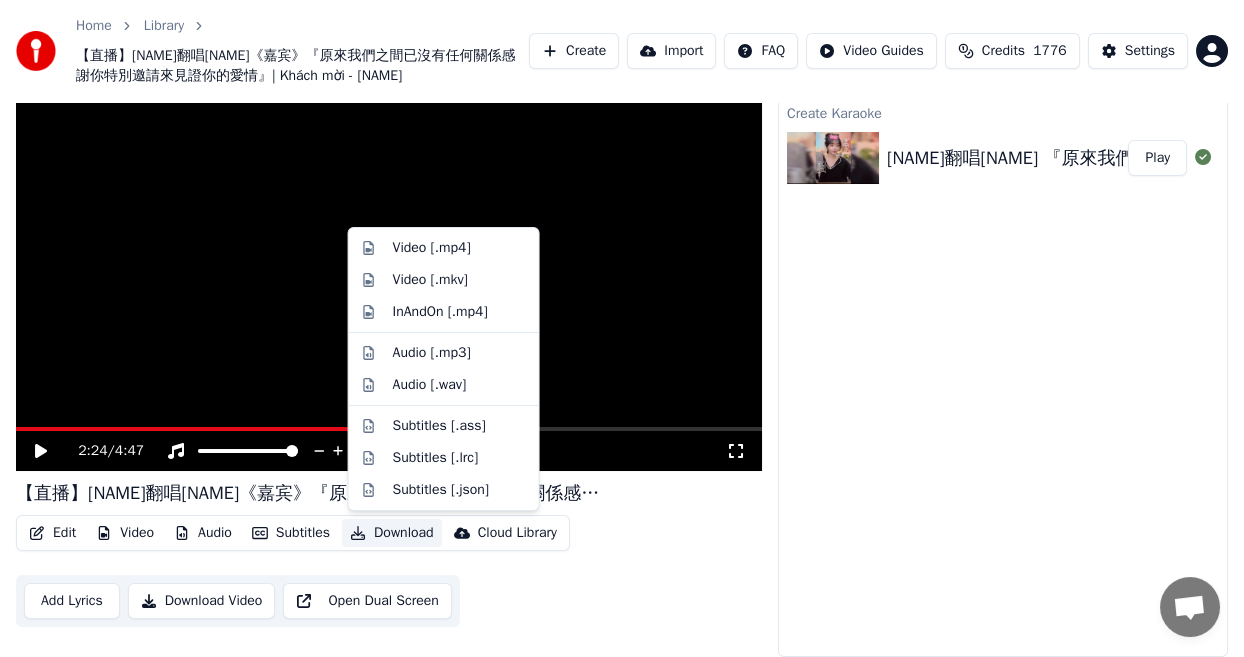 click on "Edit Video Audio Subtitles Download Cloud Library Add Lyrics Download Video Open Dual Screen" at bounding box center (389, 571) 